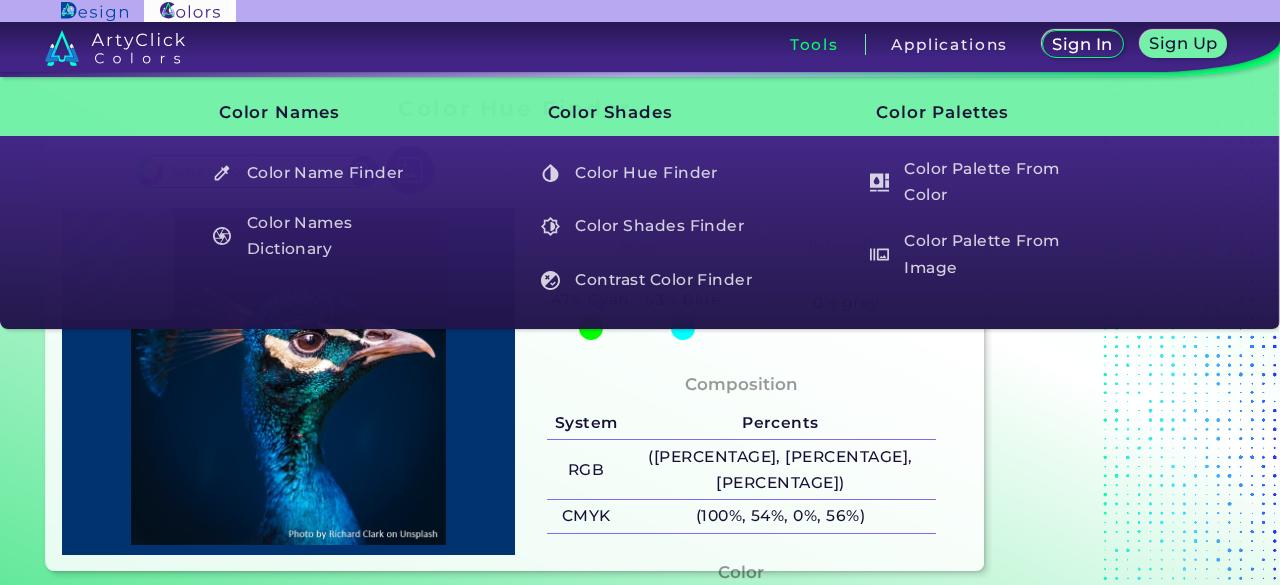 scroll, scrollTop: 0, scrollLeft: 0, axis: both 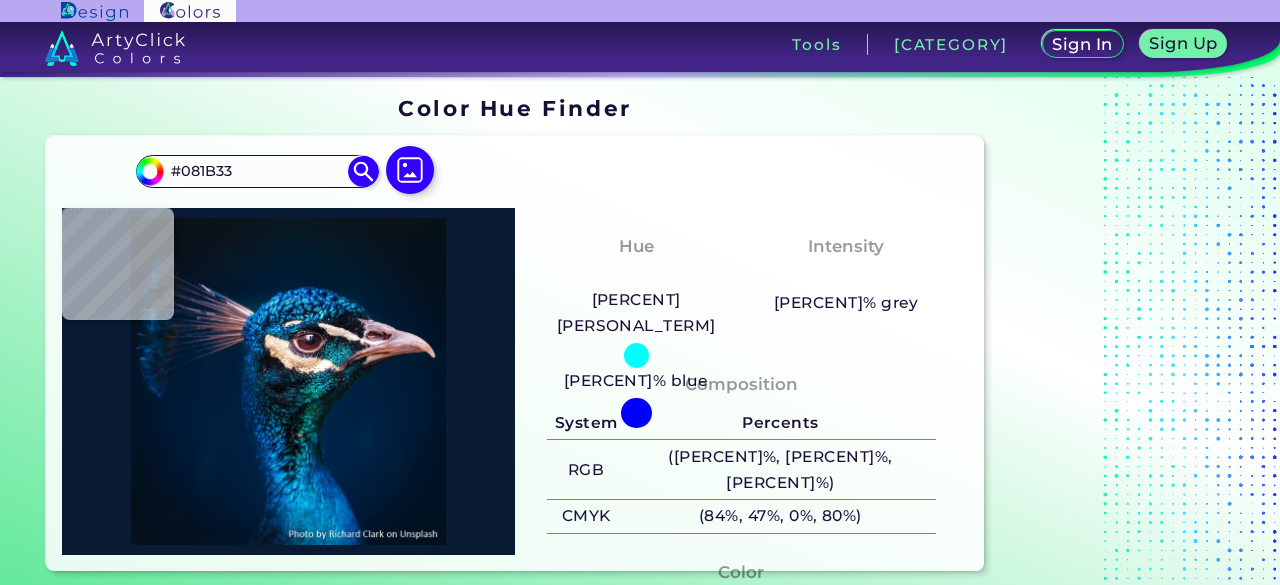 type on "#503a4e" 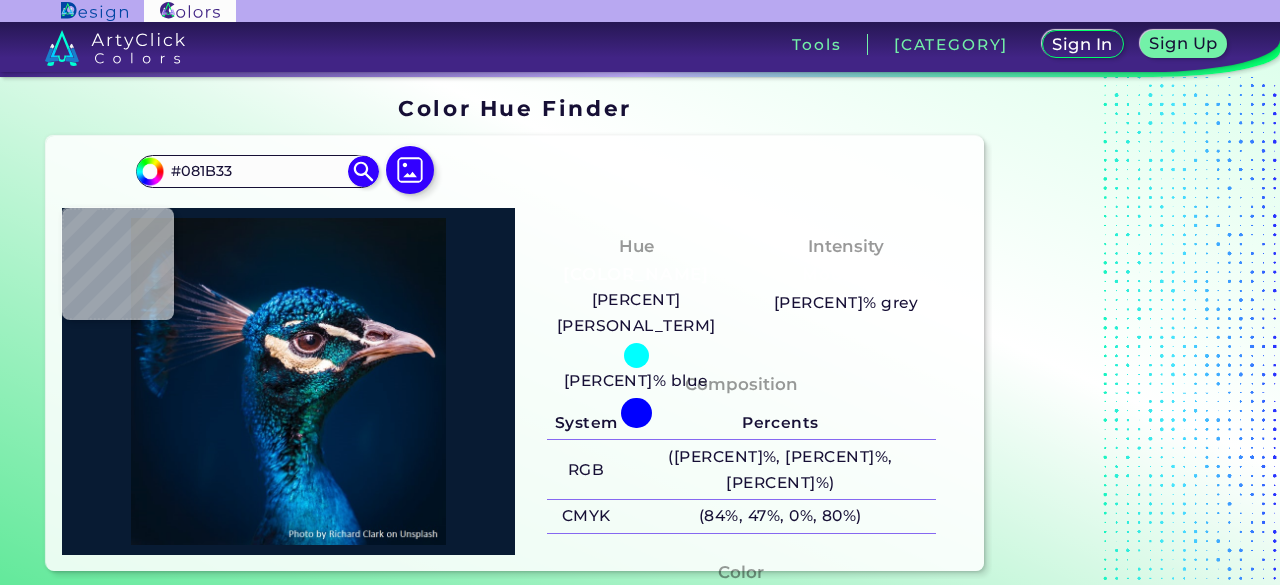 type on "[COLOR]" 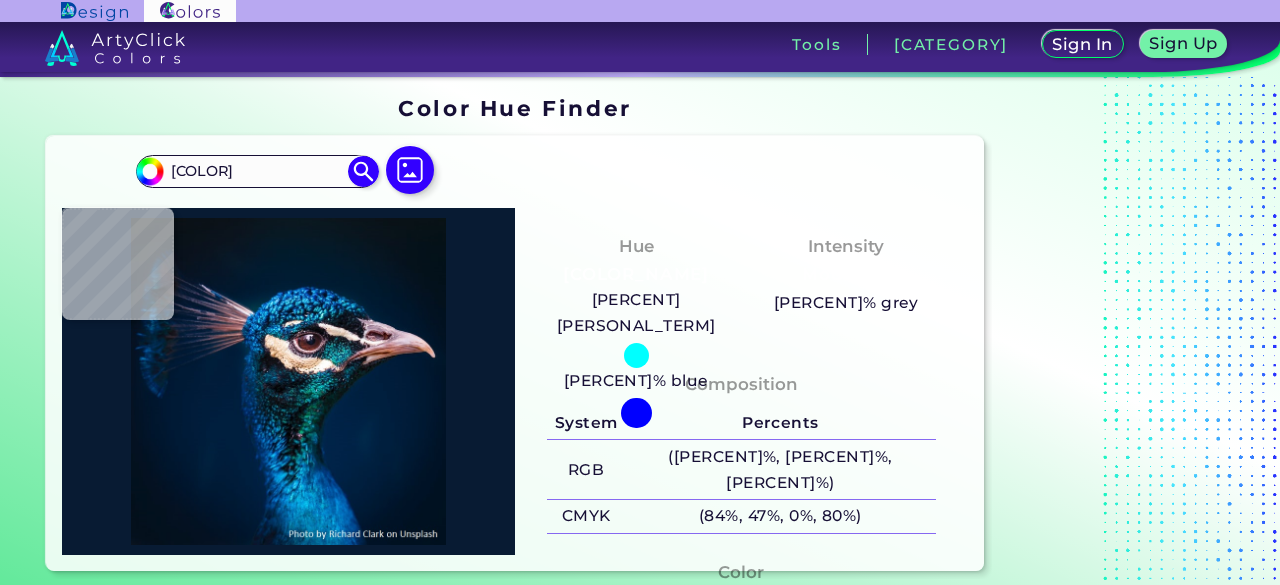 type on "[COLOR]" 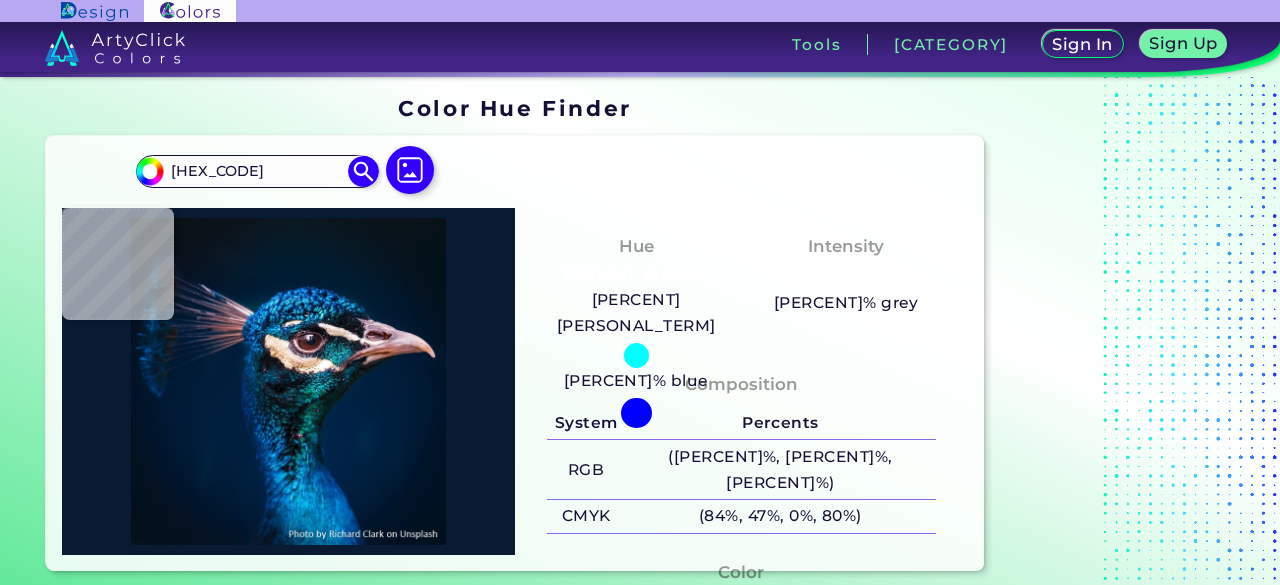type on "#108cc7" 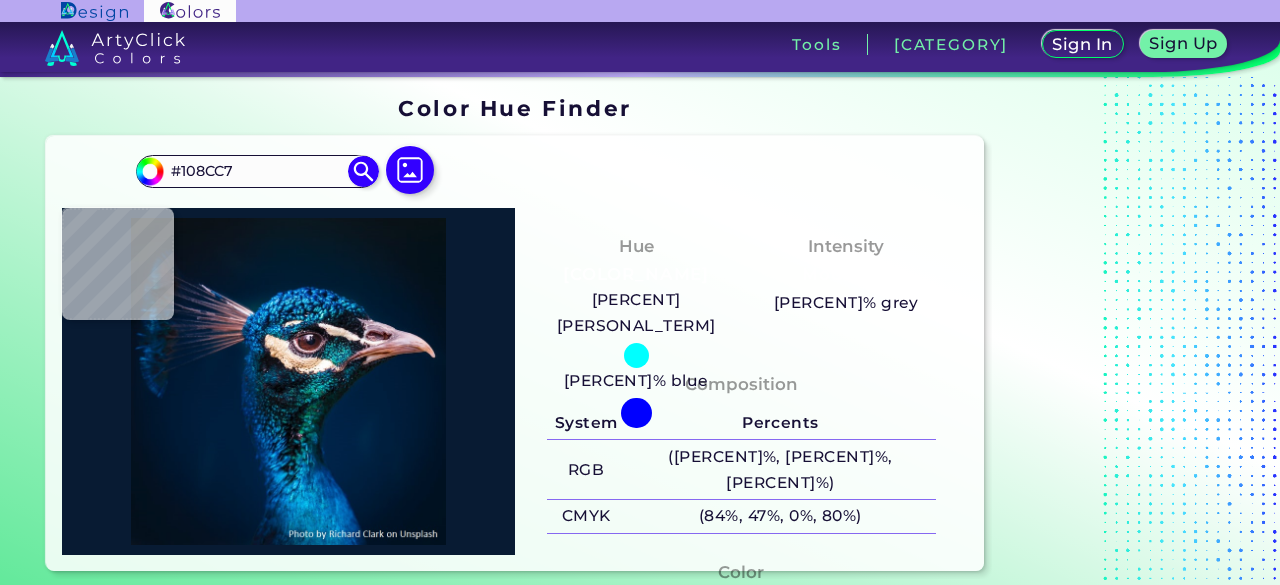 scroll, scrollTop: 0, scrollLeft: 0, axis: both 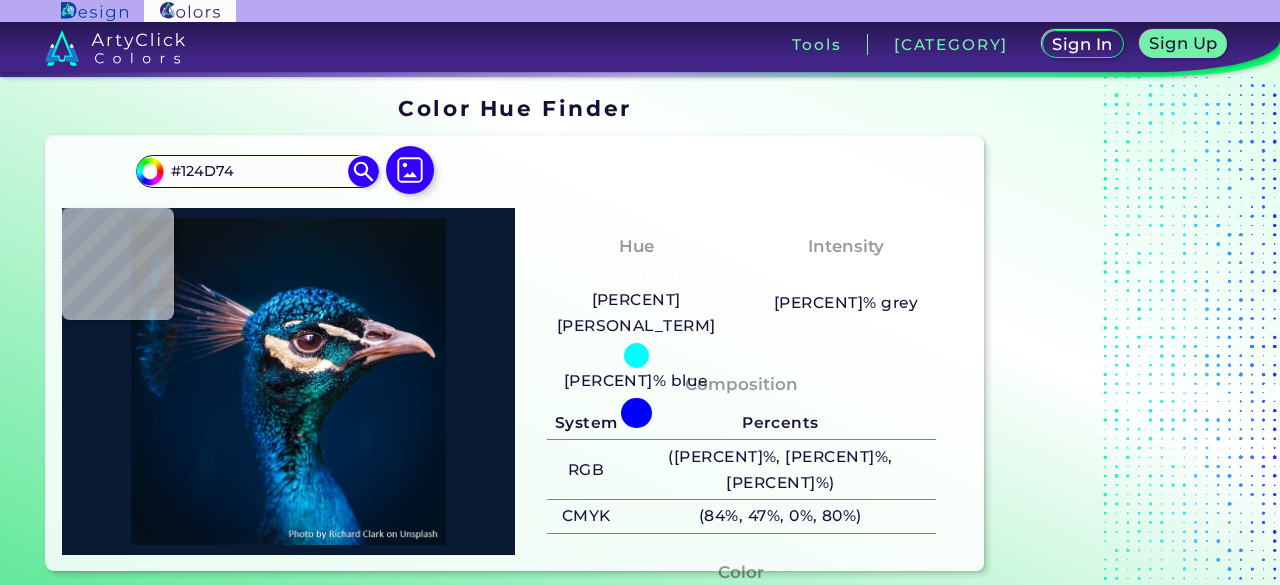 type on "[COLOR]" 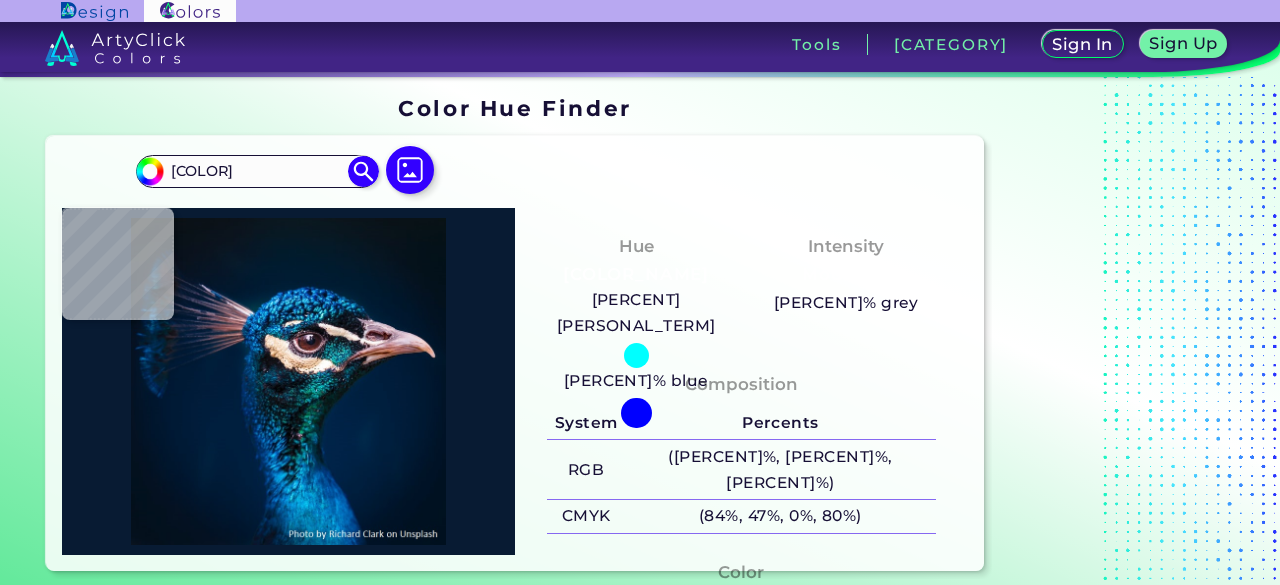 type on "#245b81" 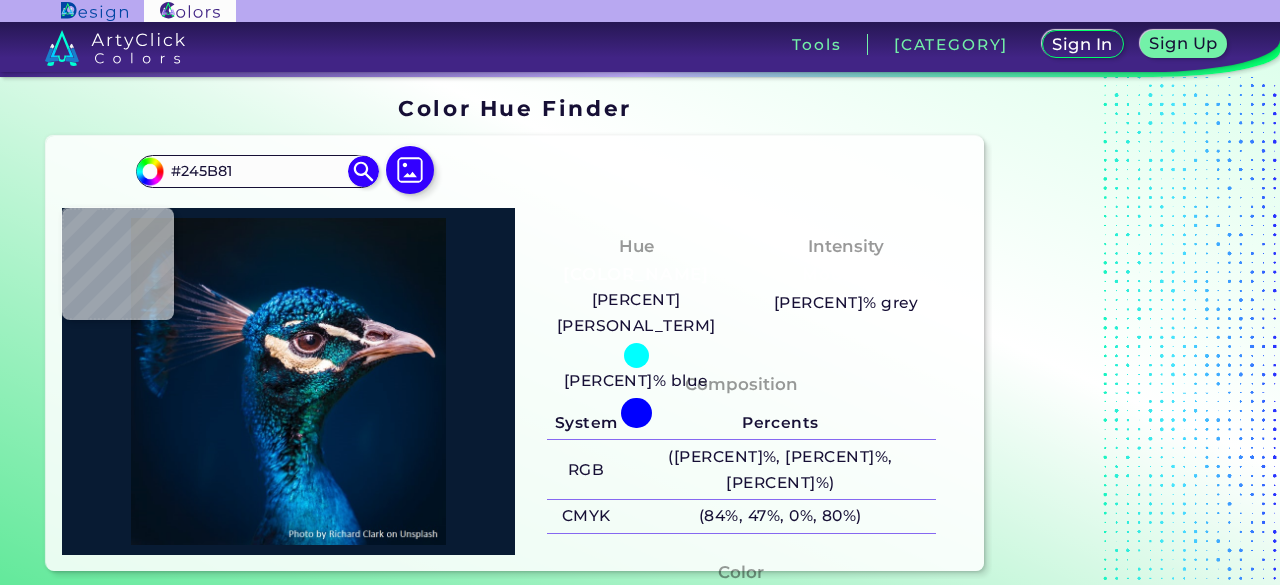 type on "#23455b" 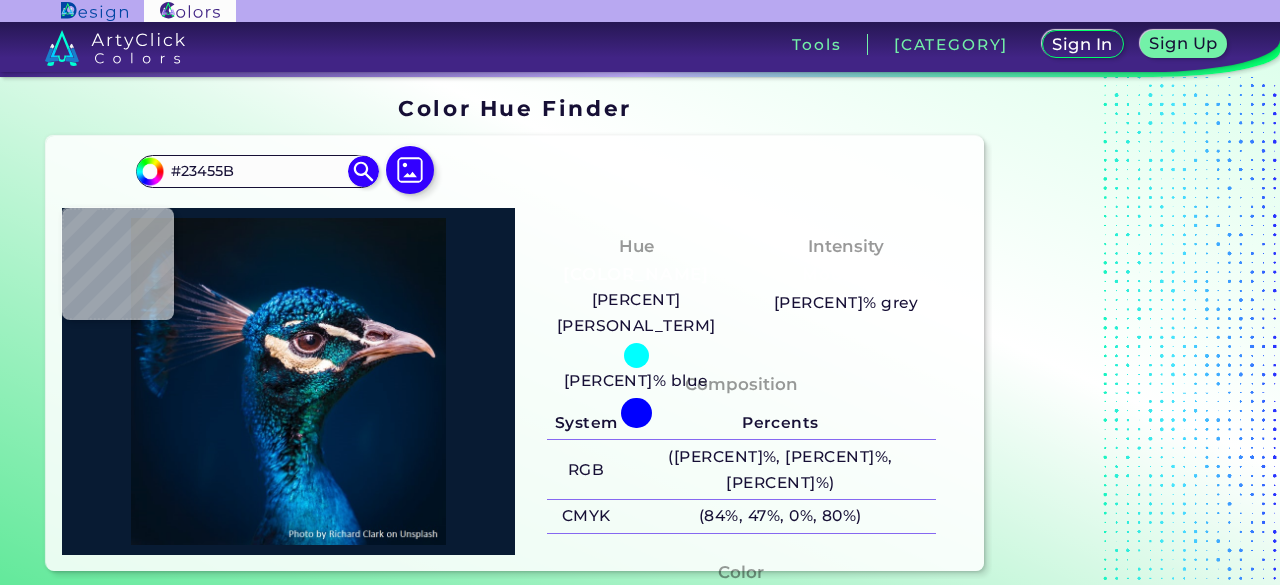 type on "#0975b9" 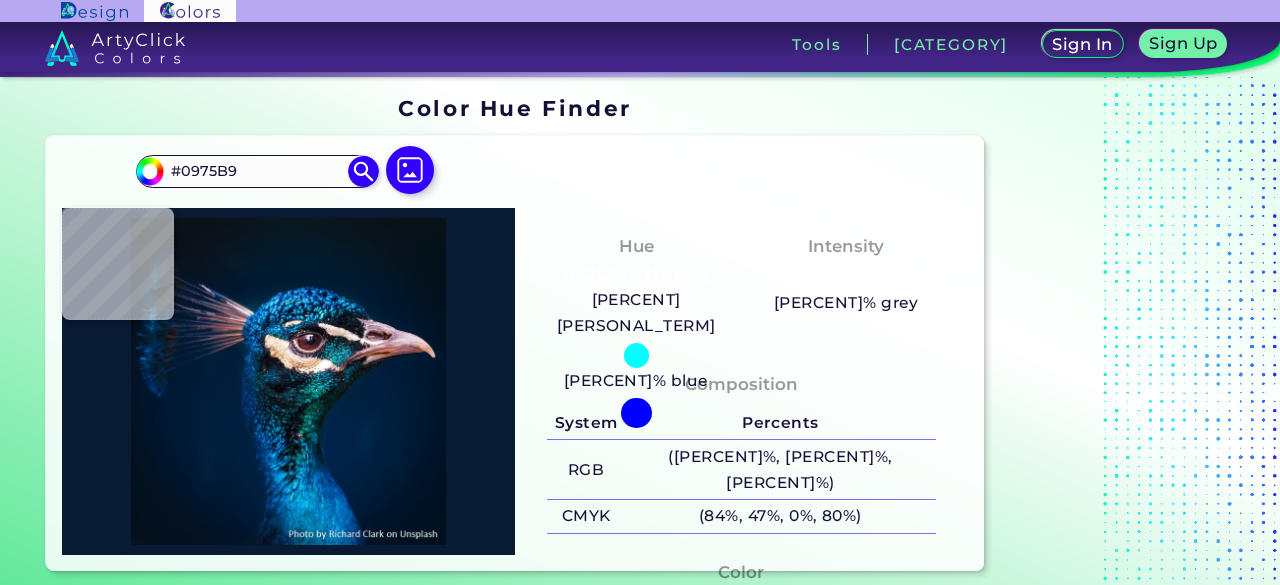 type on "#096cc3" 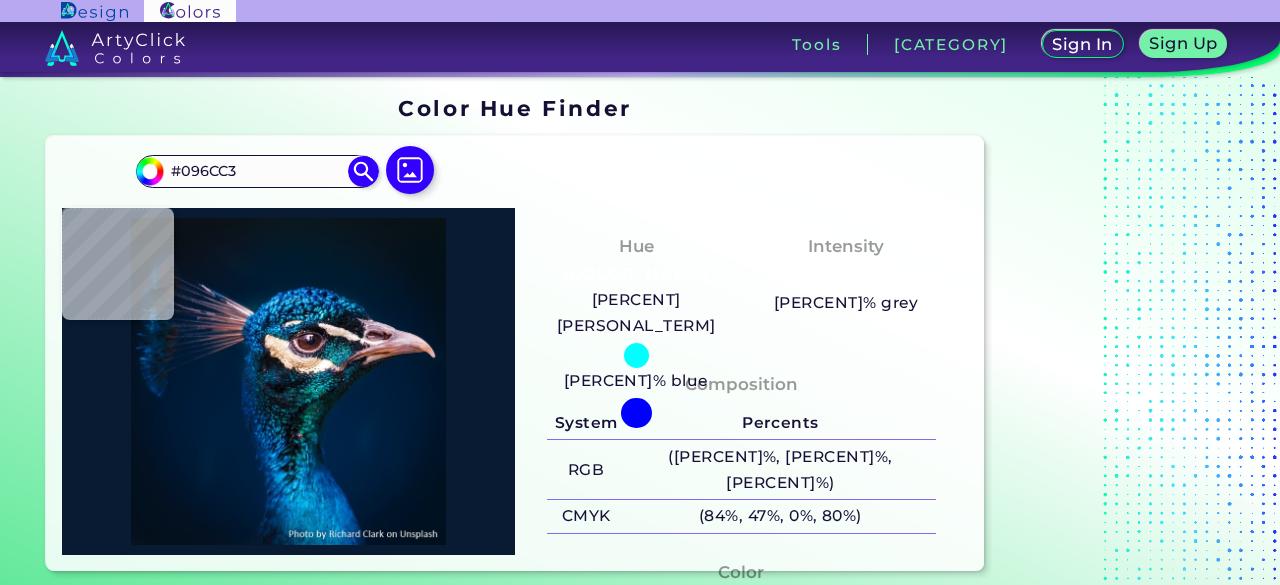type on "#1f314b" 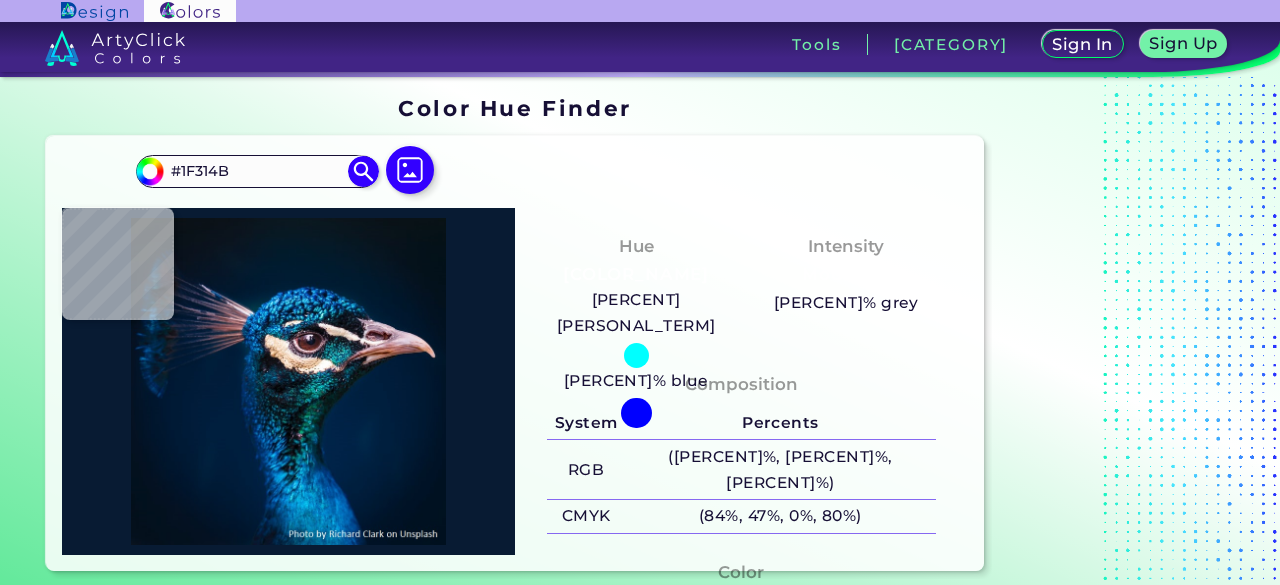 type on "#051e3d" 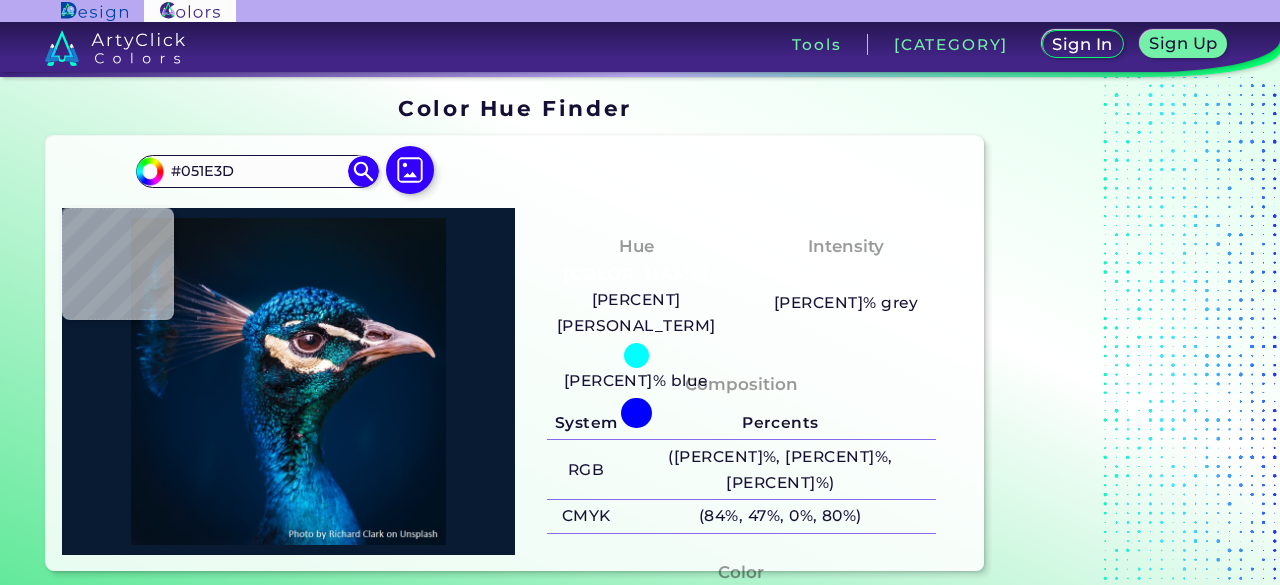 type on "#b8acc6" 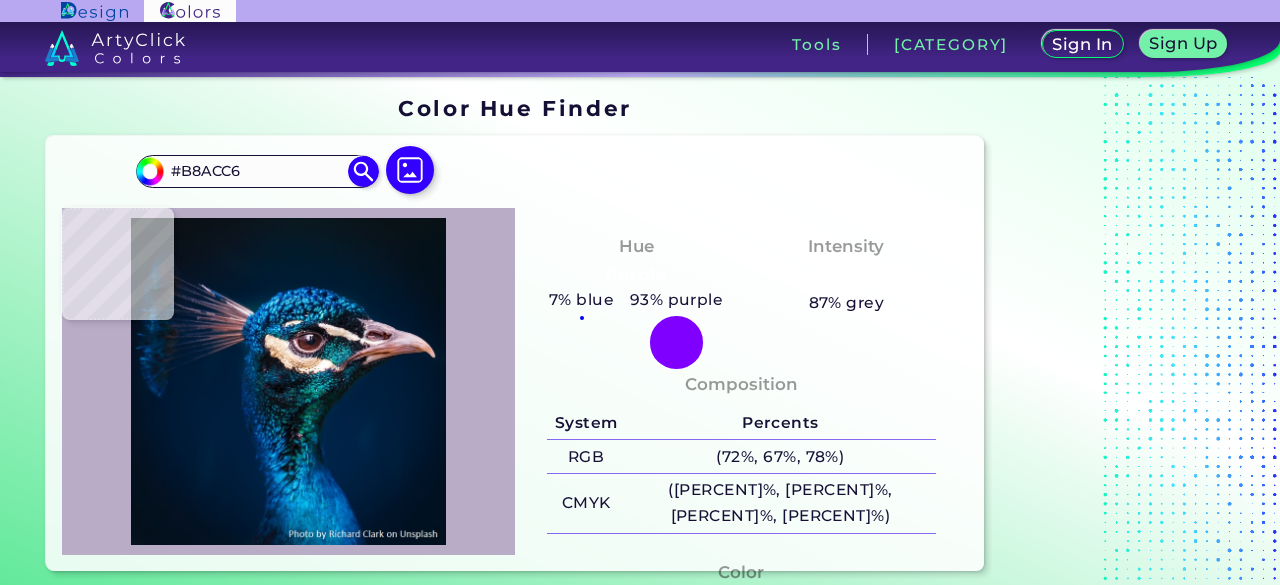 type on "#232a46" 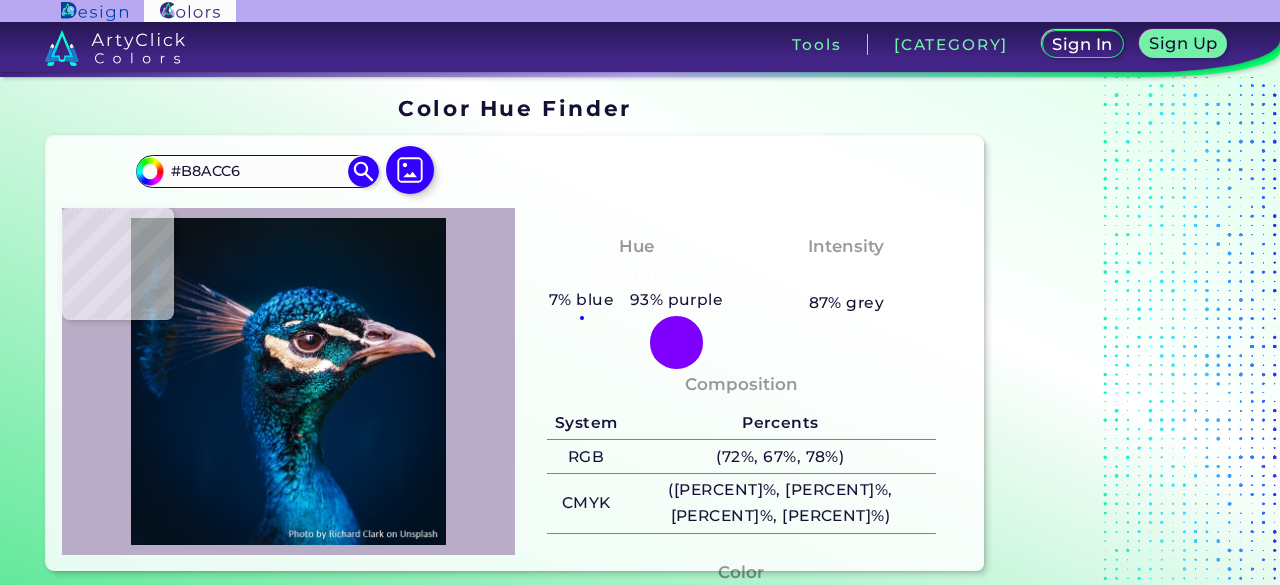 type on "#232A46" 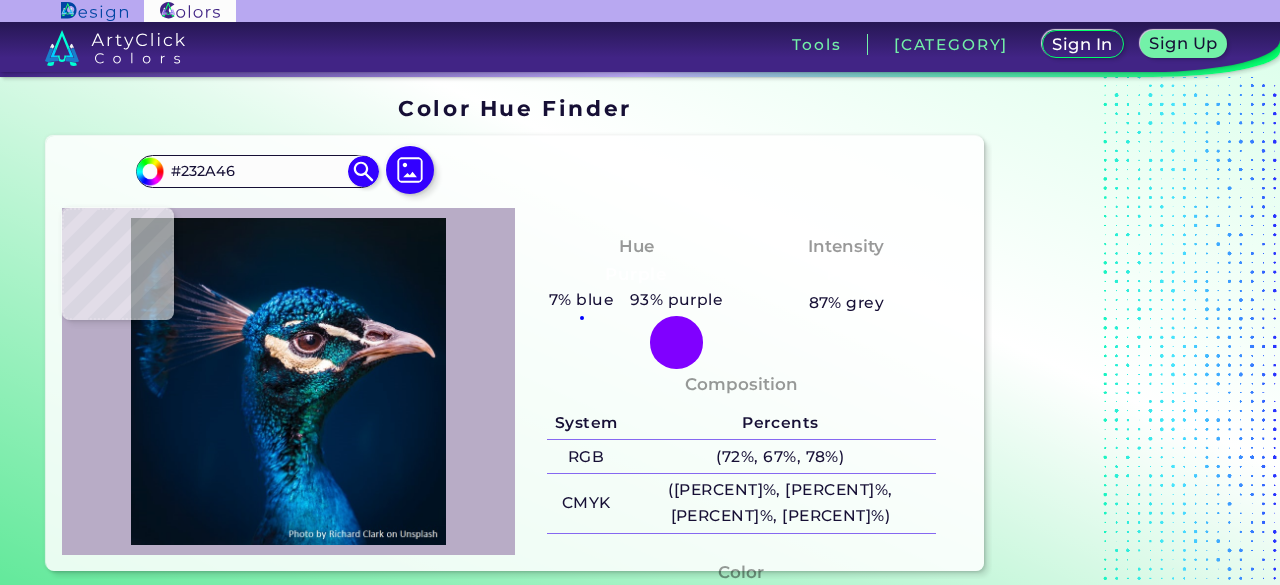 type on "#2c334c" 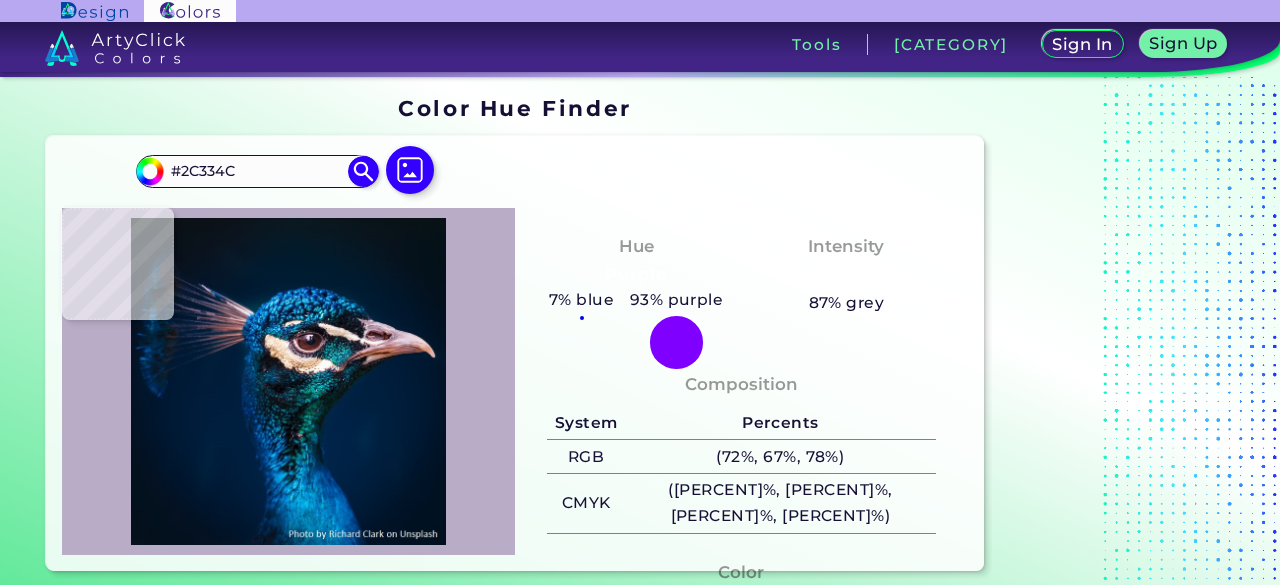 type on "[HEX_CODE]" 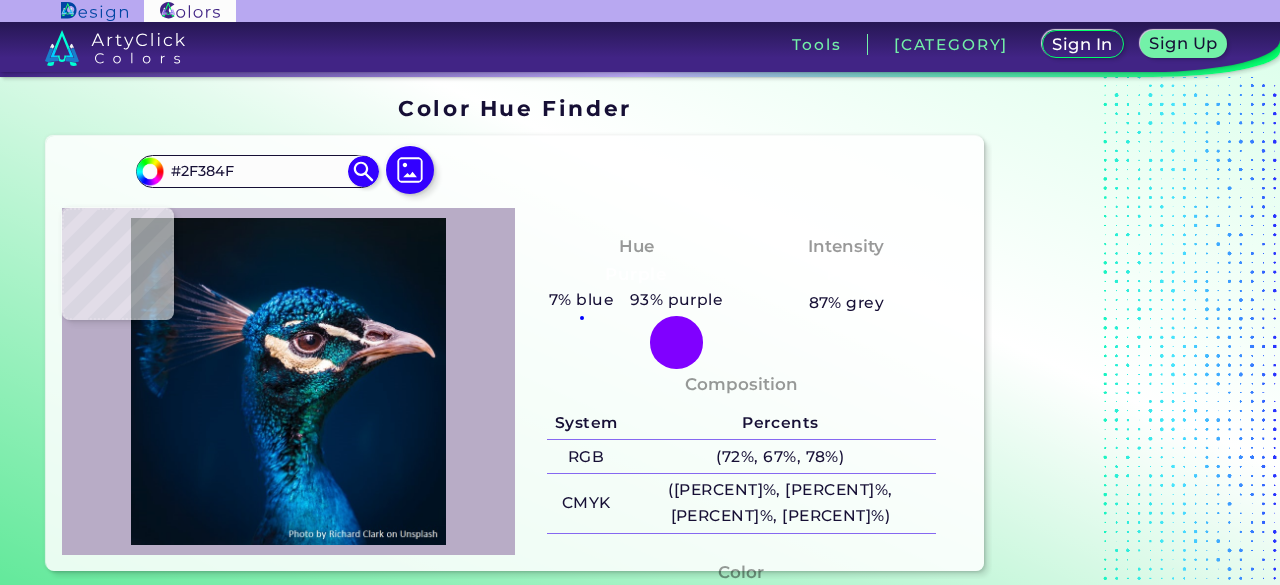 type on "#09172d" 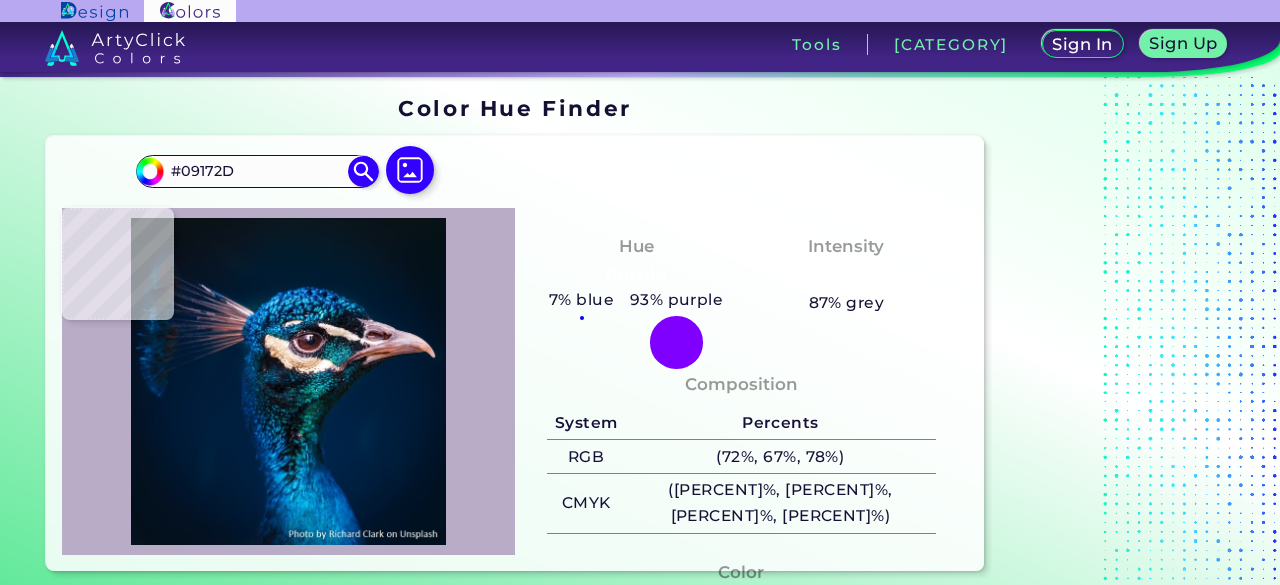 type on "#0c1a31" 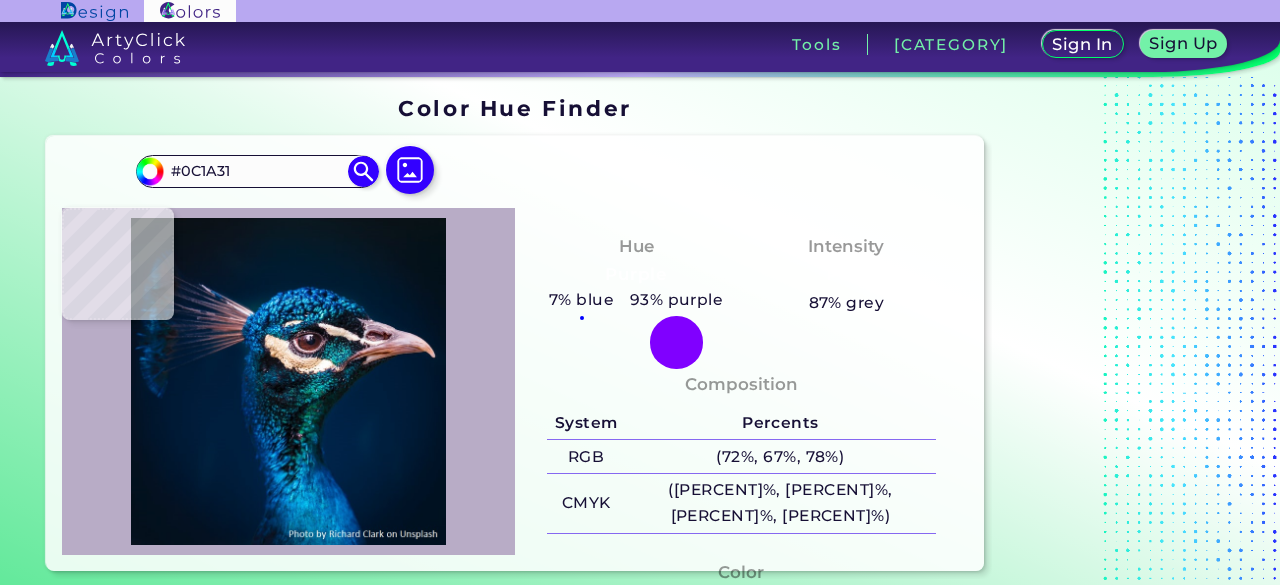 type on "#081930" 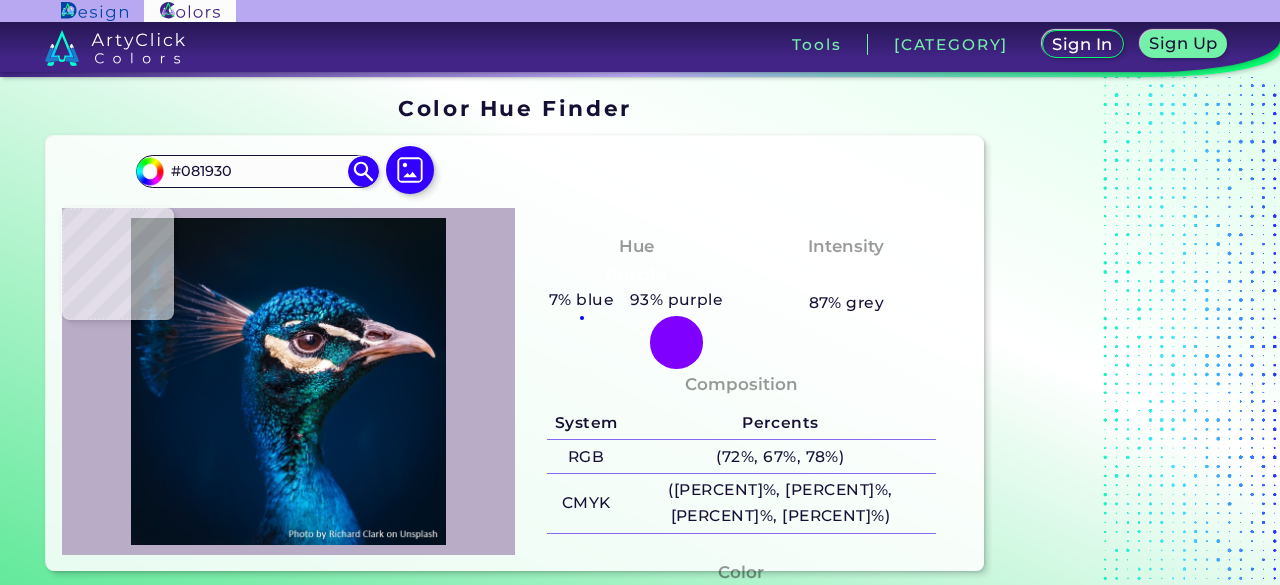 type on "#0e1e38" 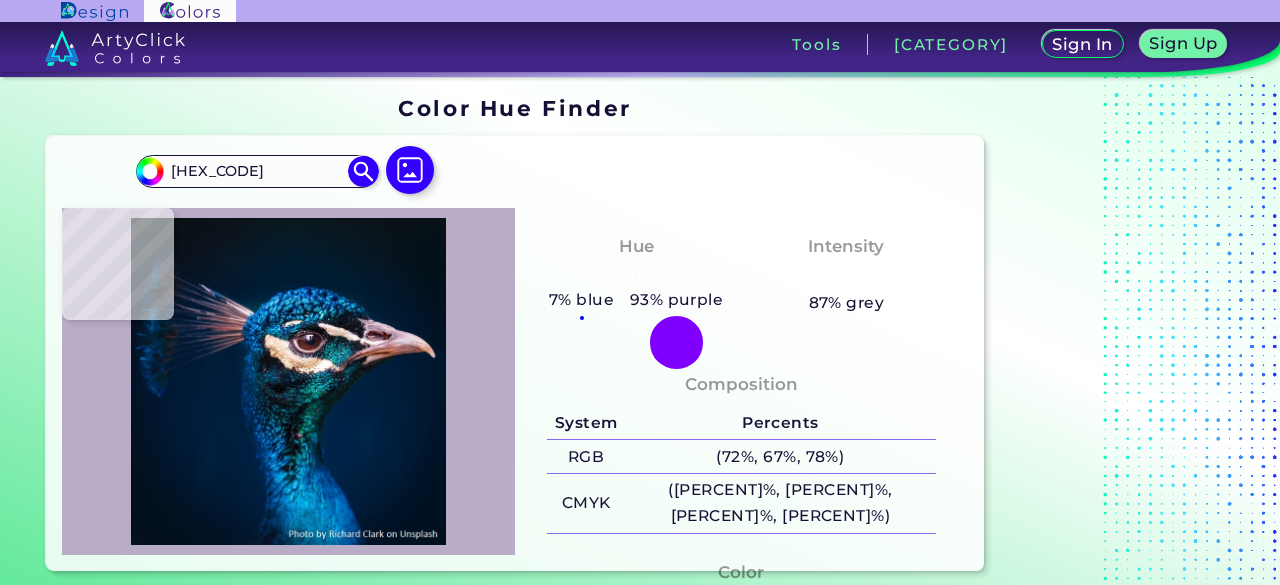 type on "#2d3350" 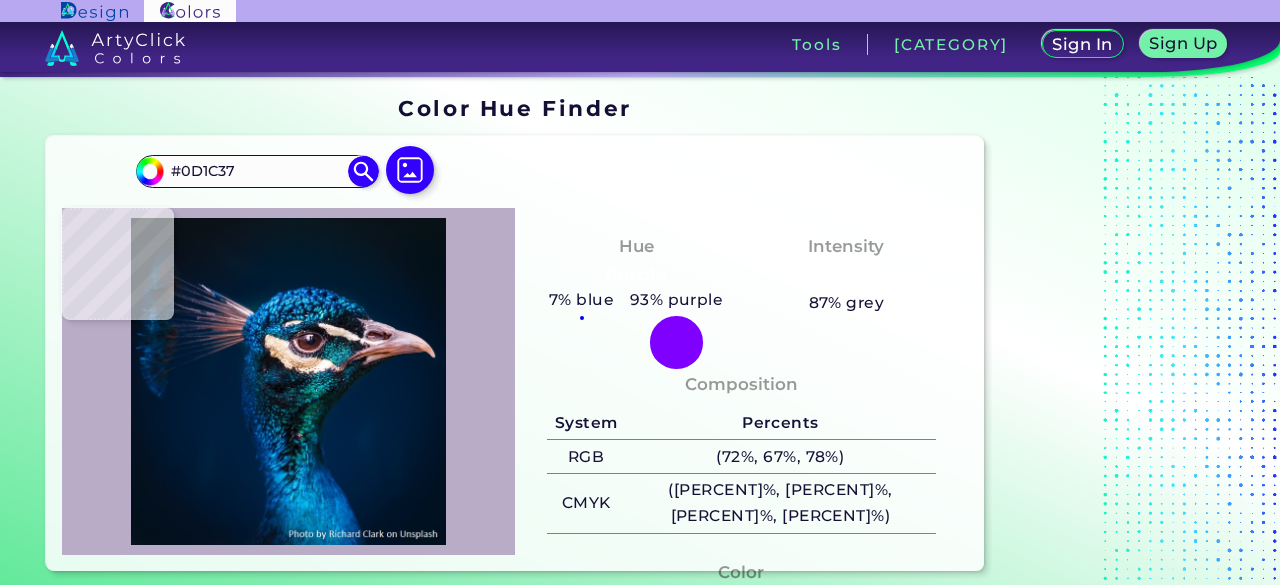 type on "[COLOR]" 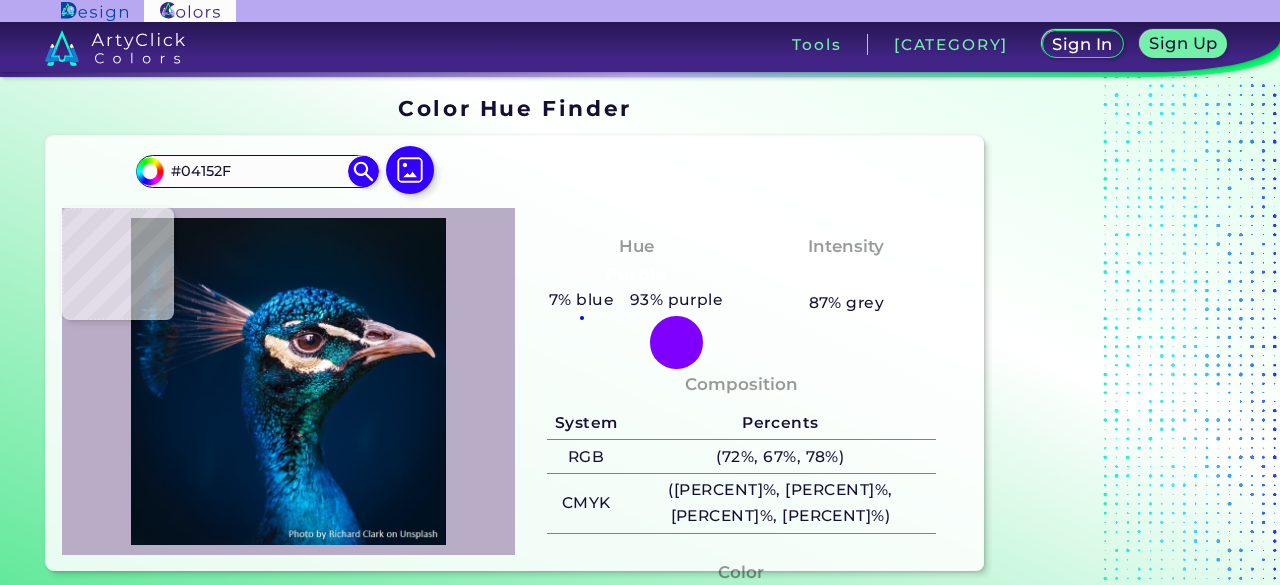 type on "#0d1c37" 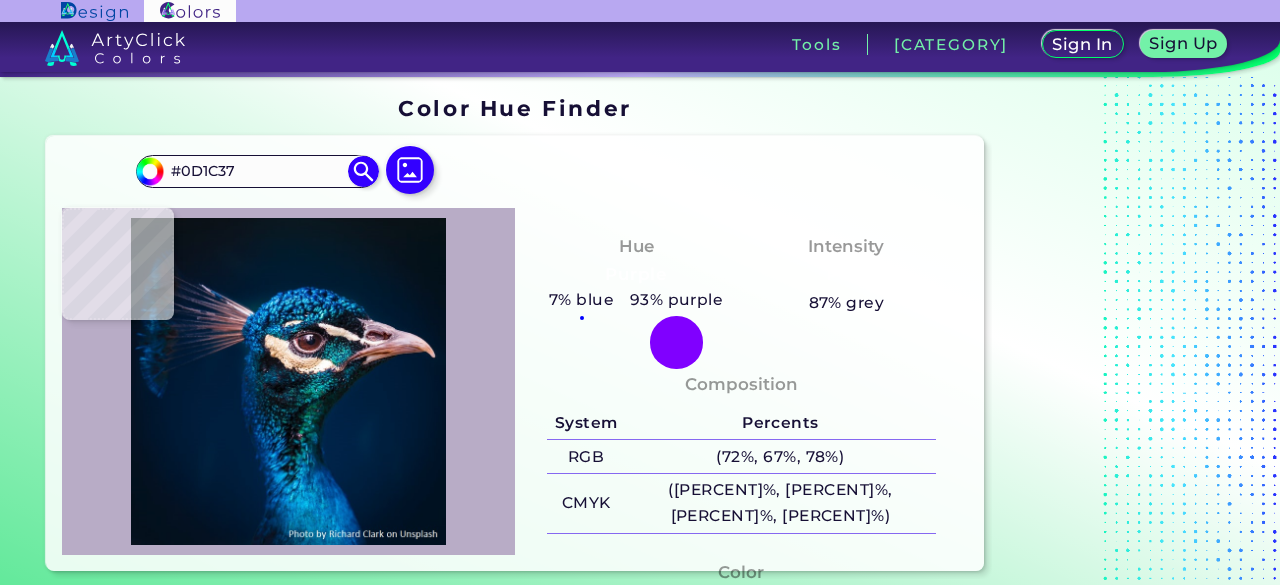 type on "#303451" 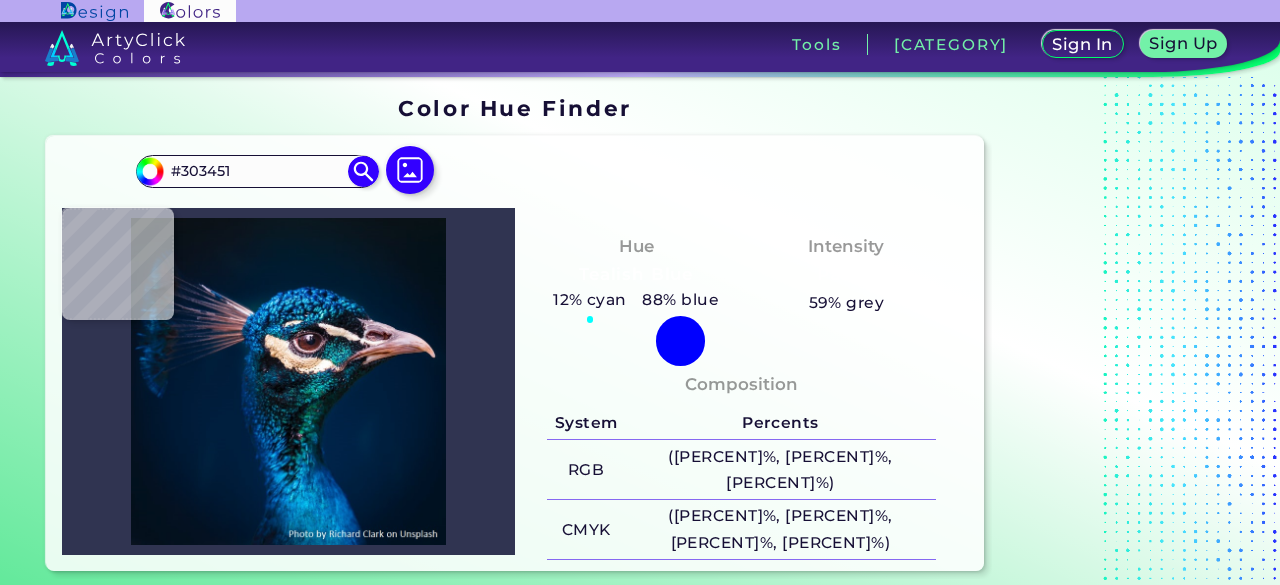 type on "#2b324c" 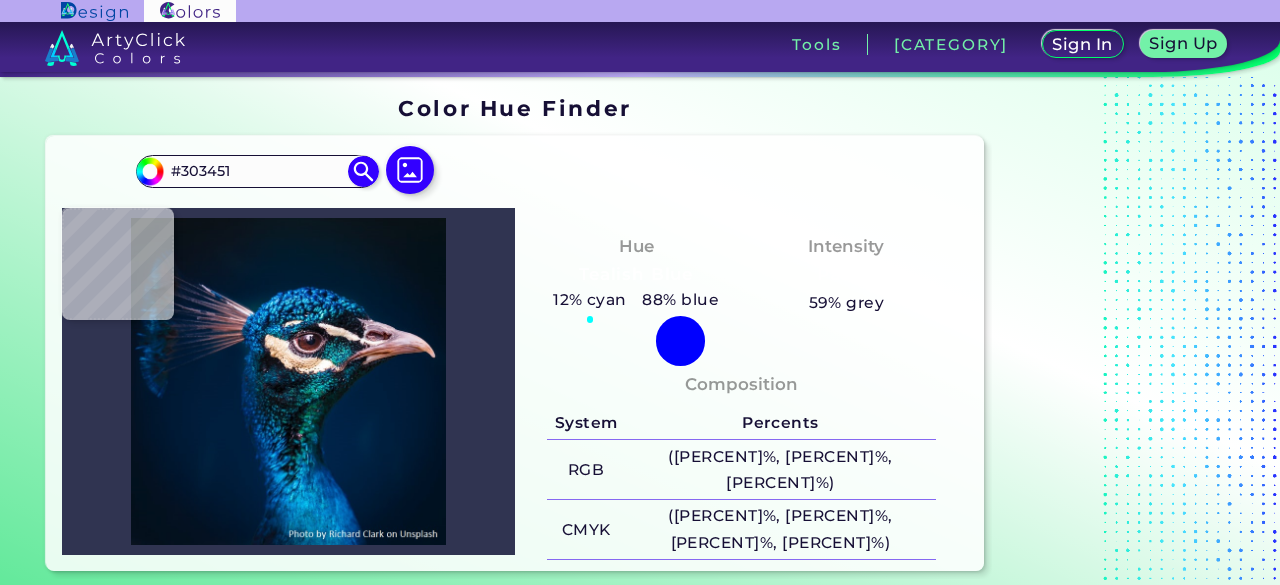 type on "#2B324C" 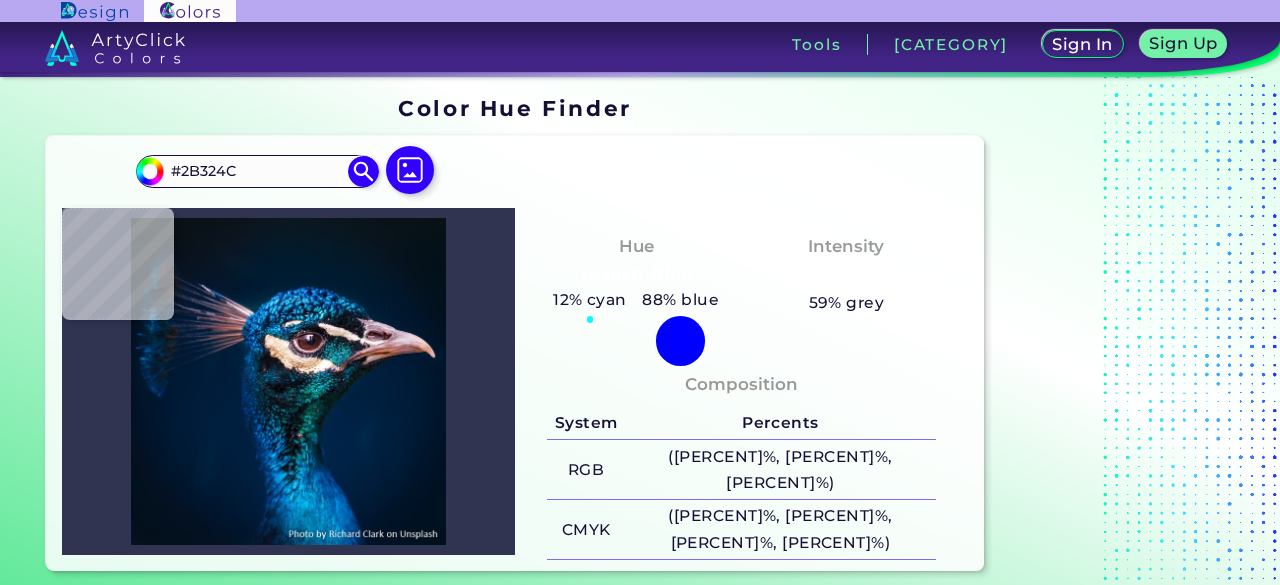 type on "#02172f" 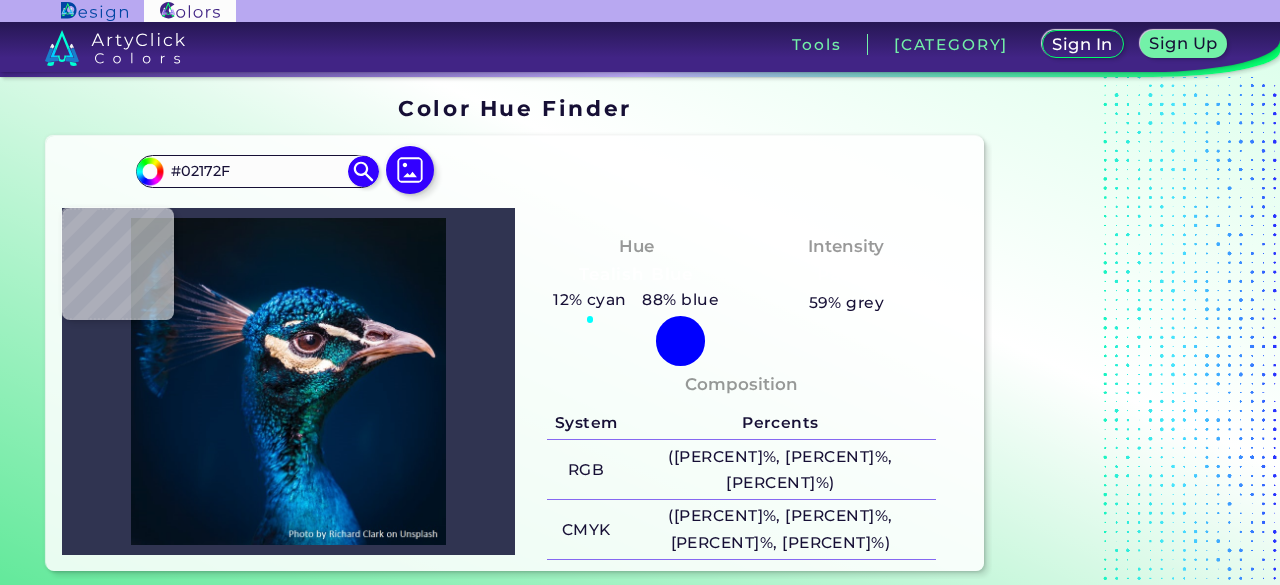 type on "[HEX_CODE]" 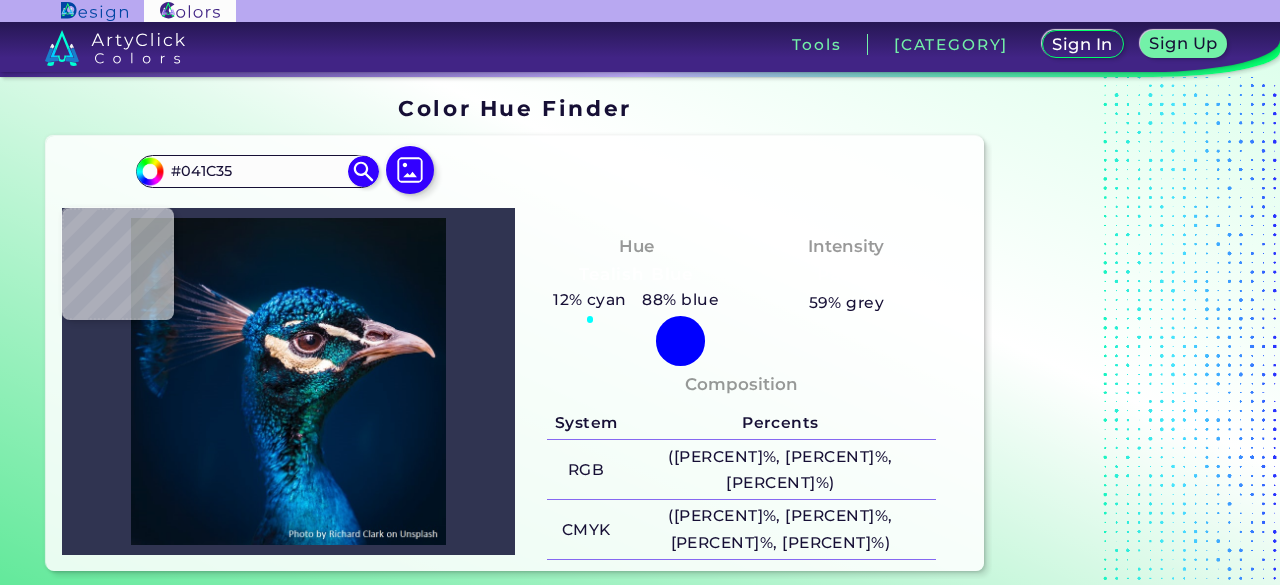 type on "#6c6480" 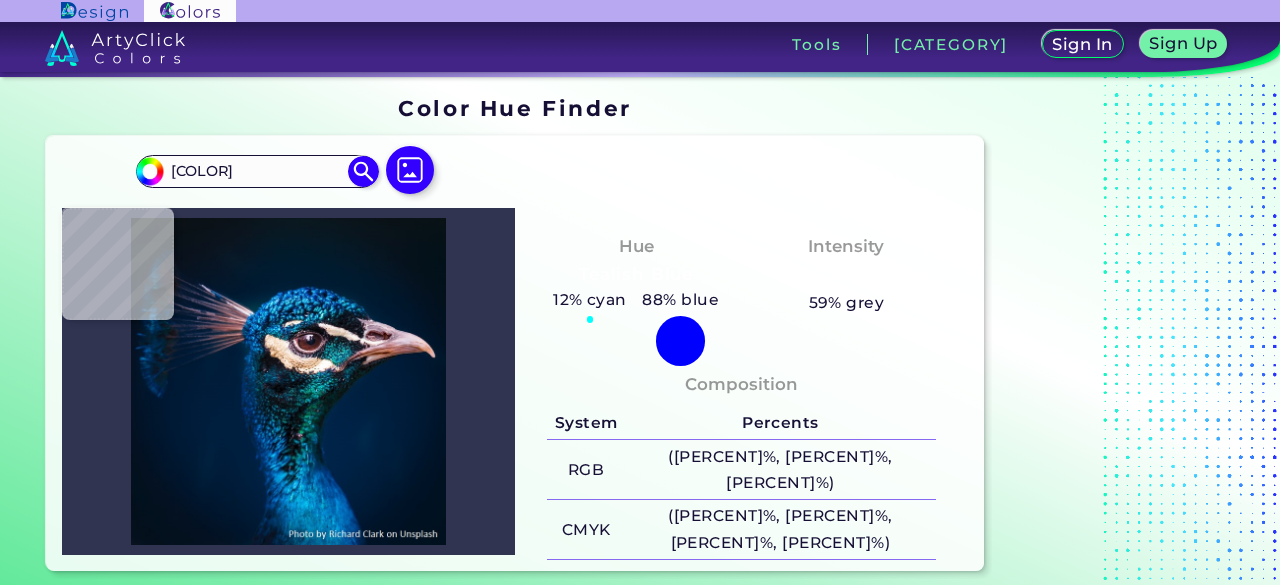 type on "#1f2439" 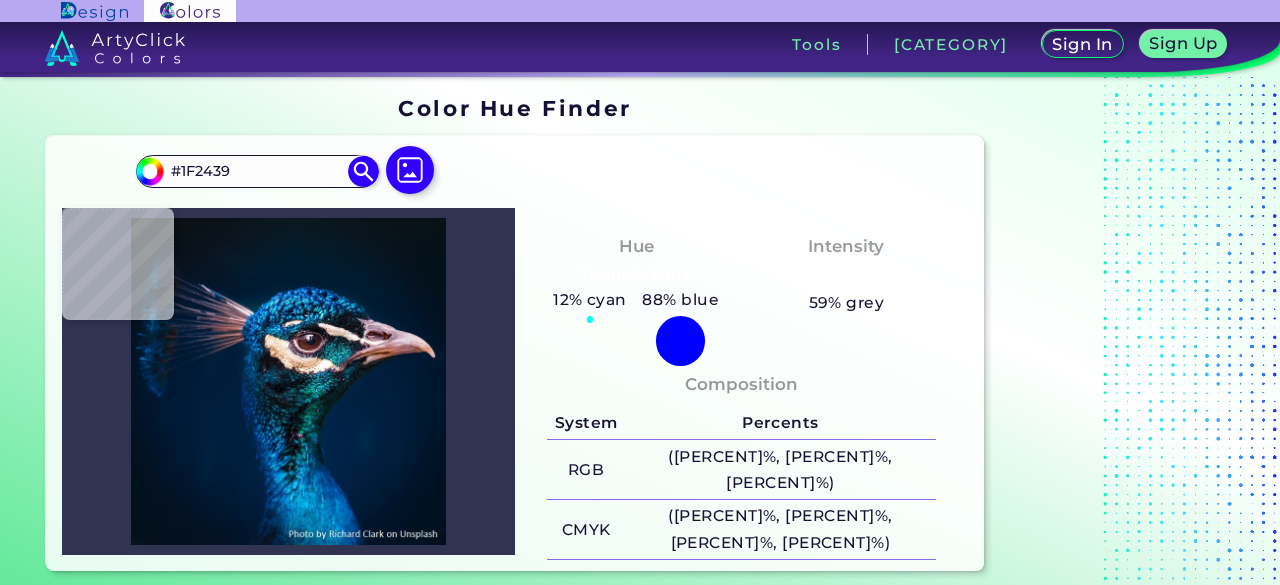 type on "[COLOR]" 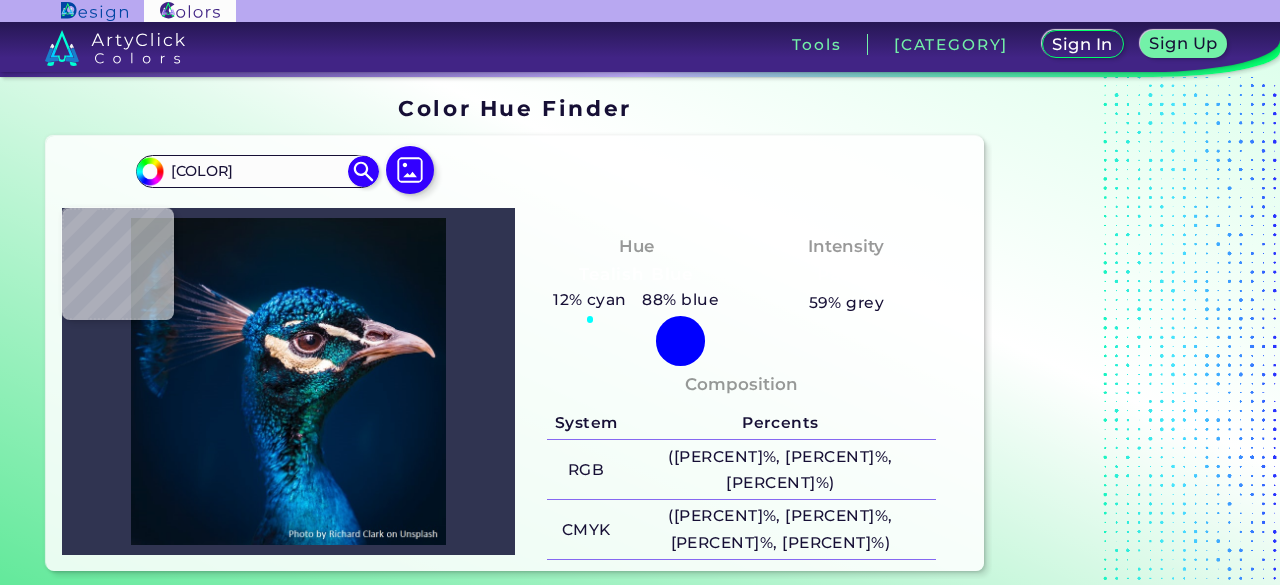 type on "#272f48" 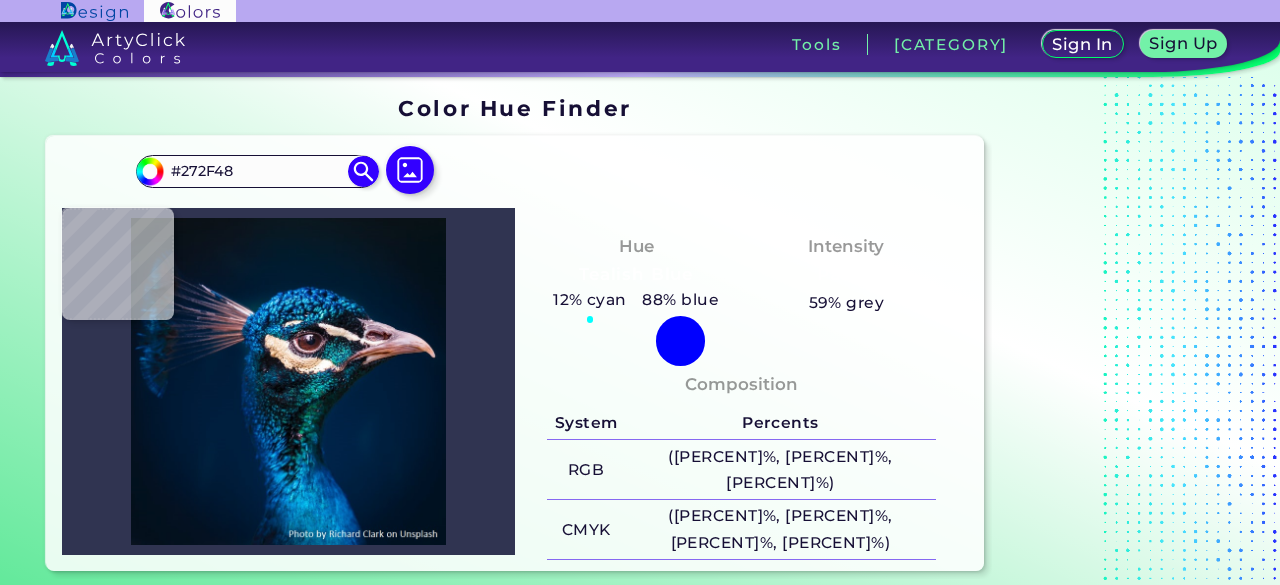 type on "#1a2438" 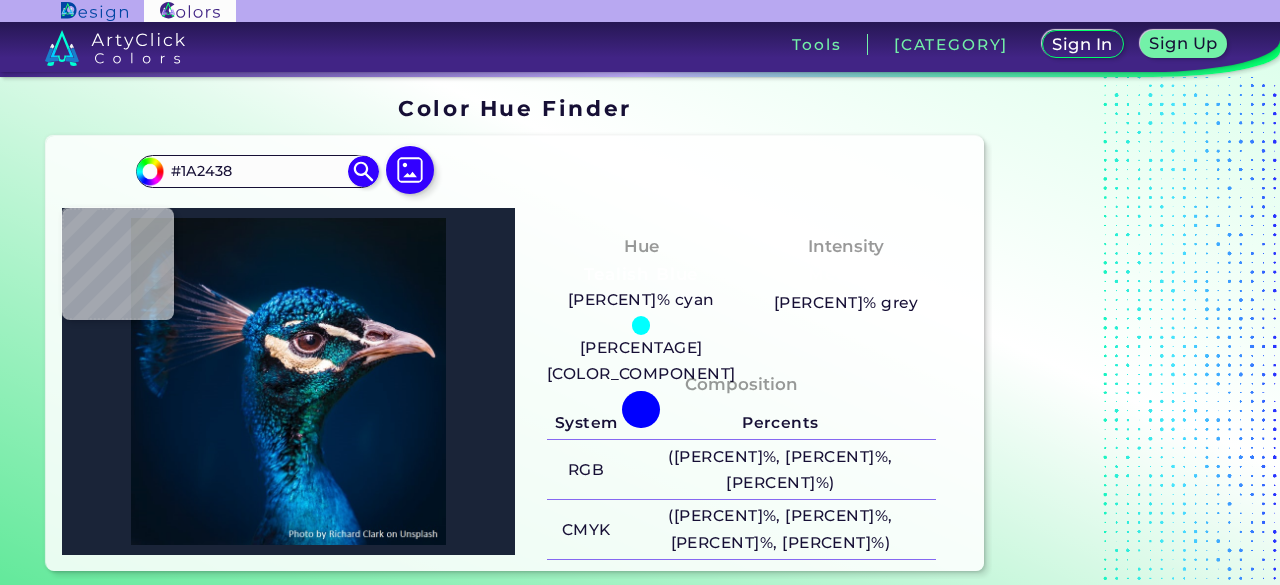 type on "#605b72" 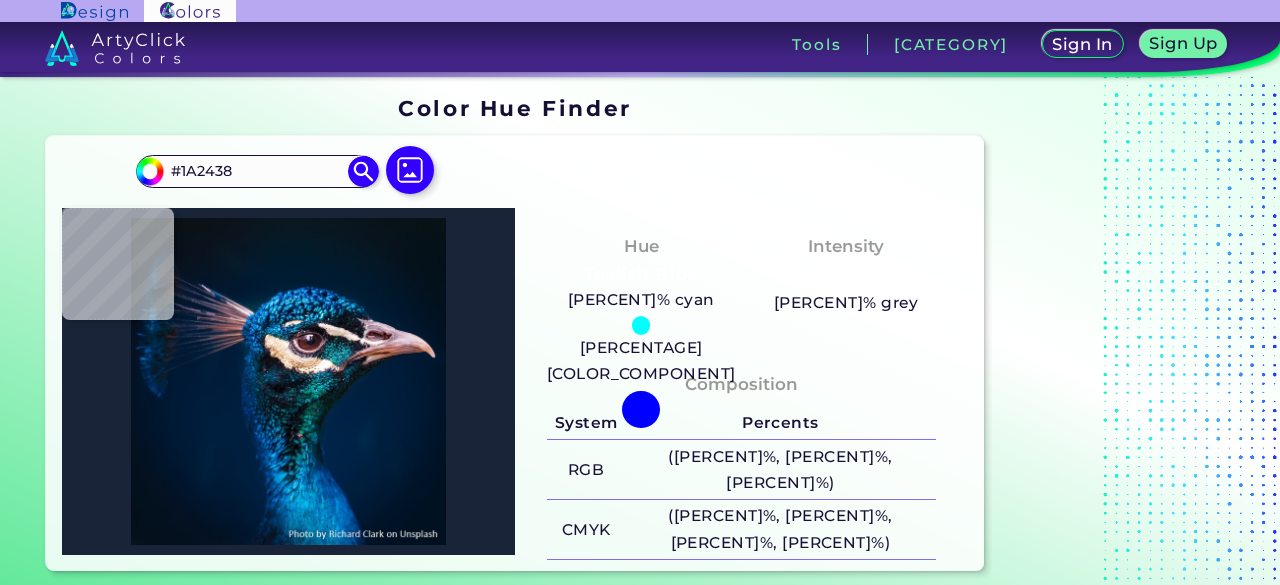 type on "[COLOR]" 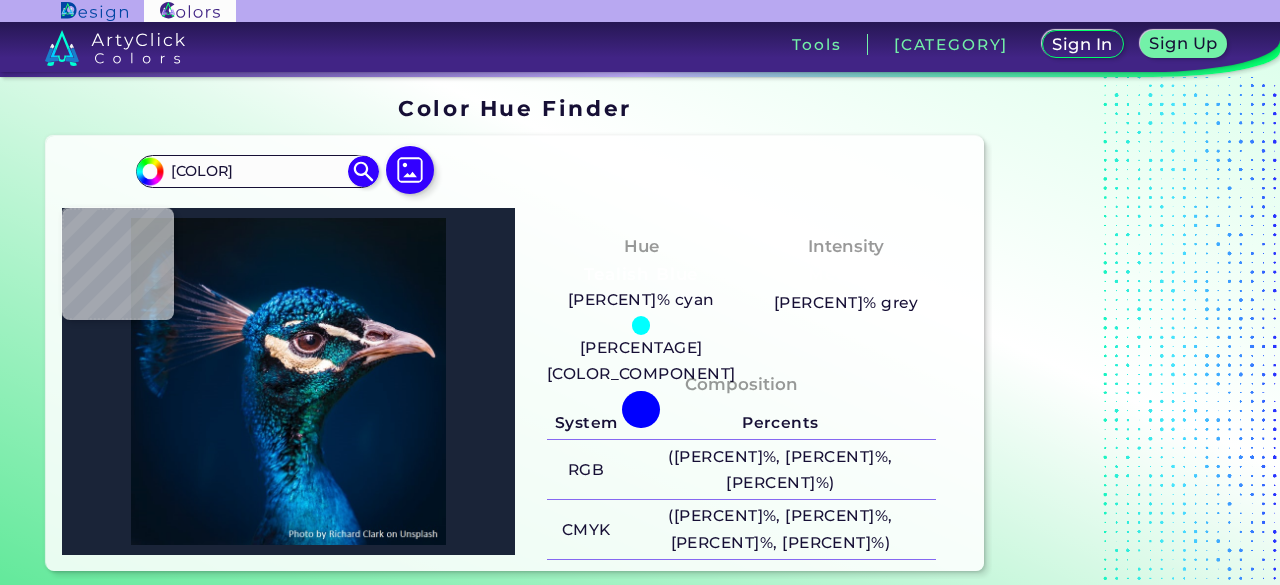 type on "[COLOR]" 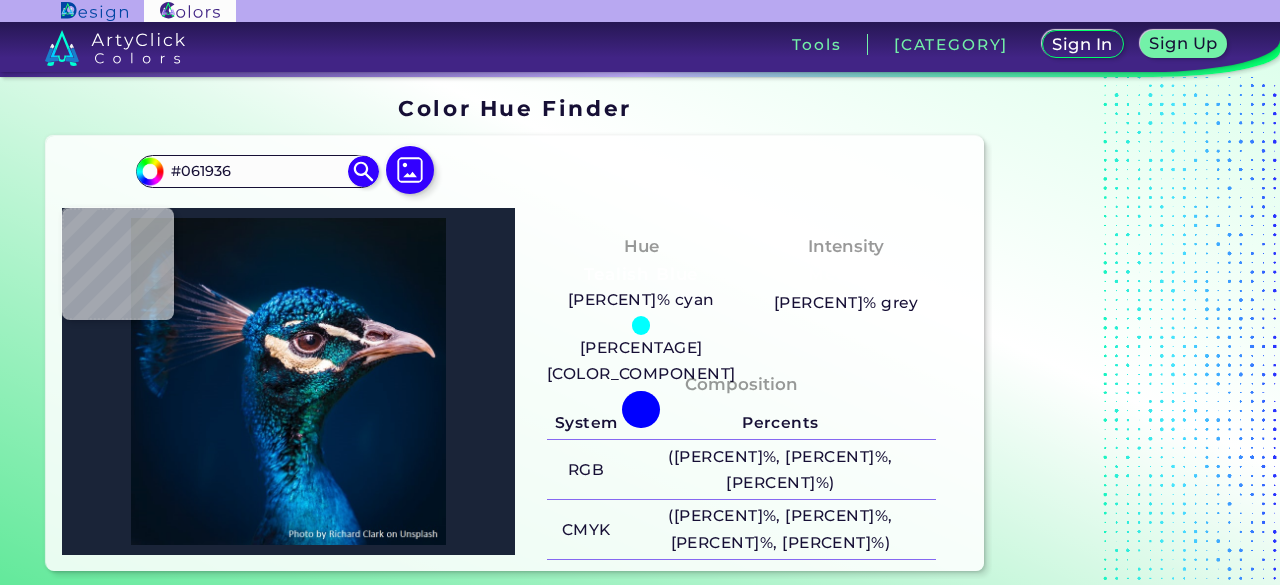 type on "#021b38" 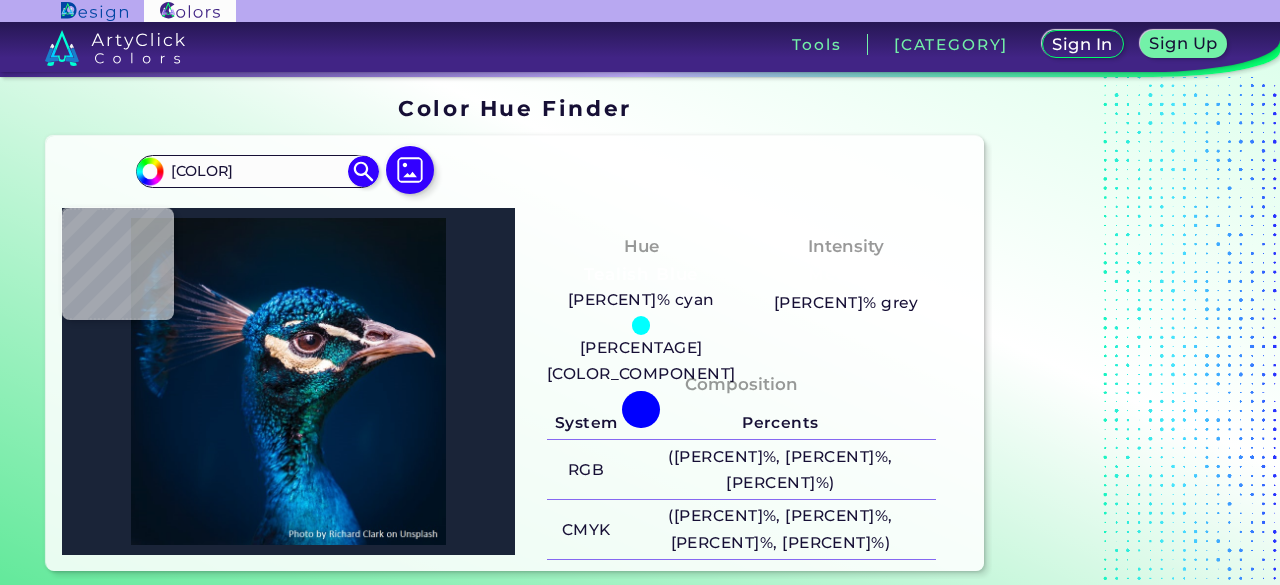 type on "#021a38" 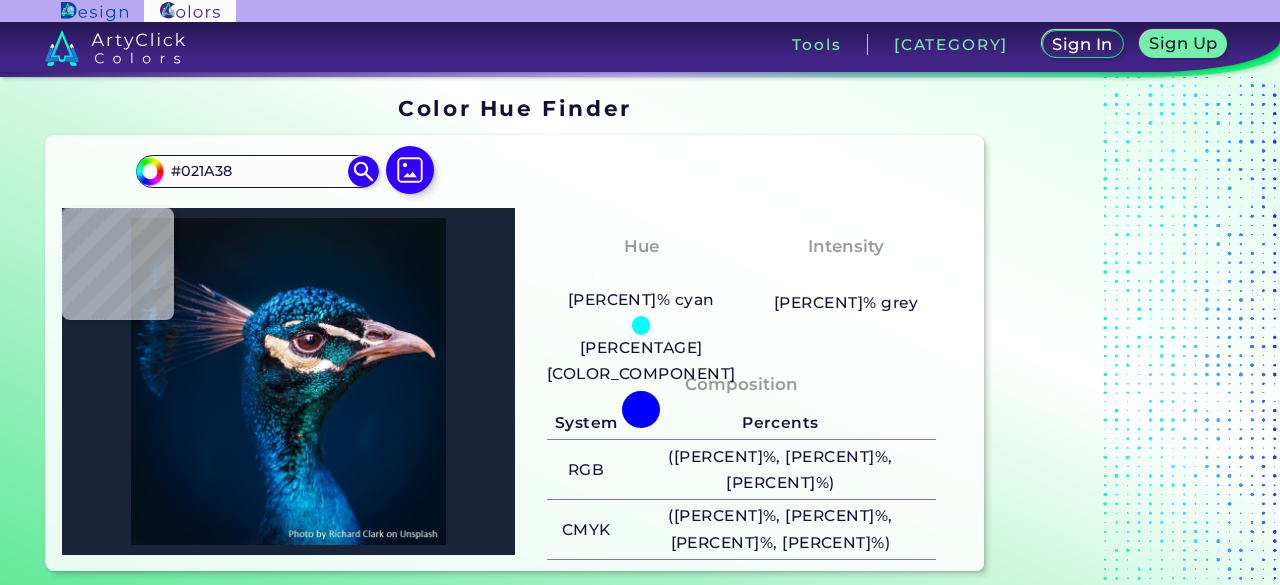 type on "#021b38" 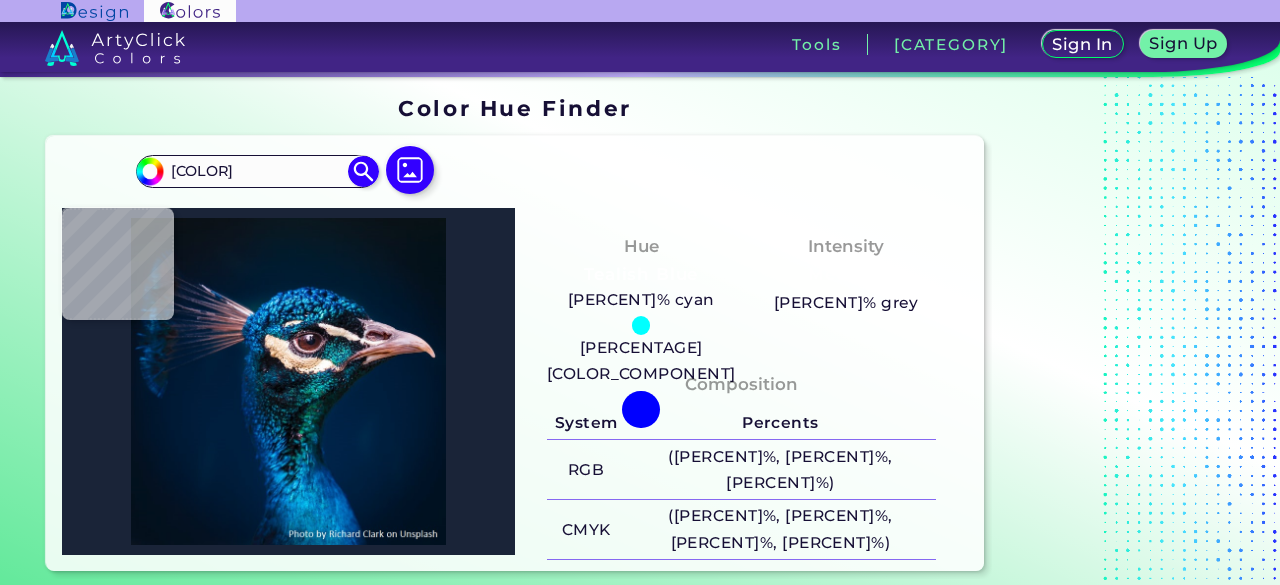 type on "#061936" 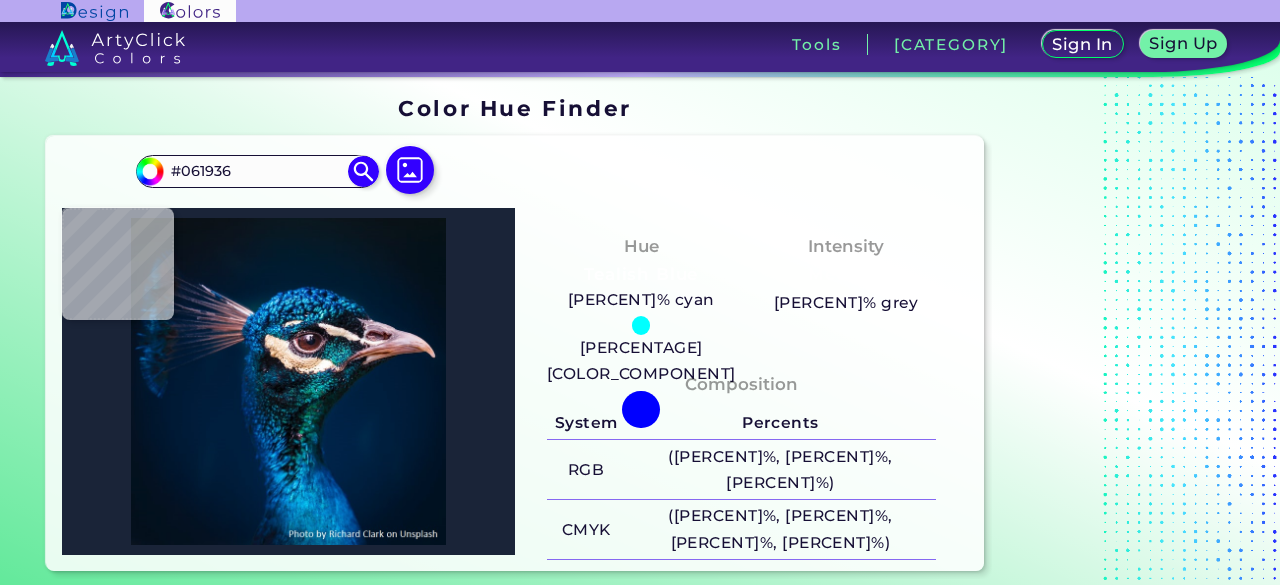 type on "#031931" 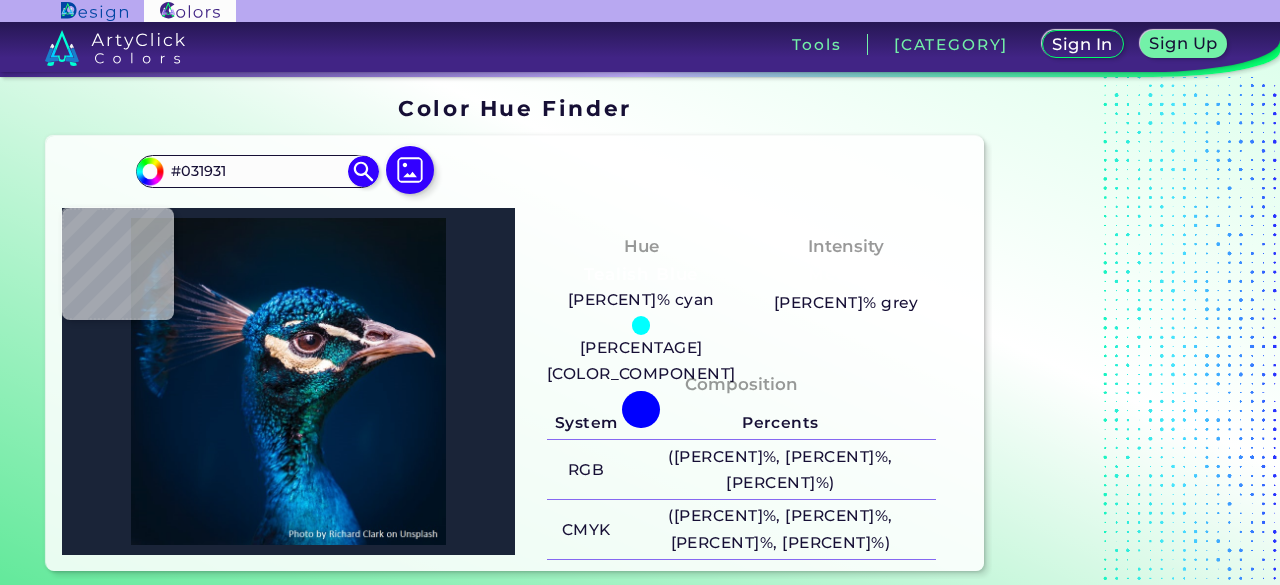 type on "#041630" 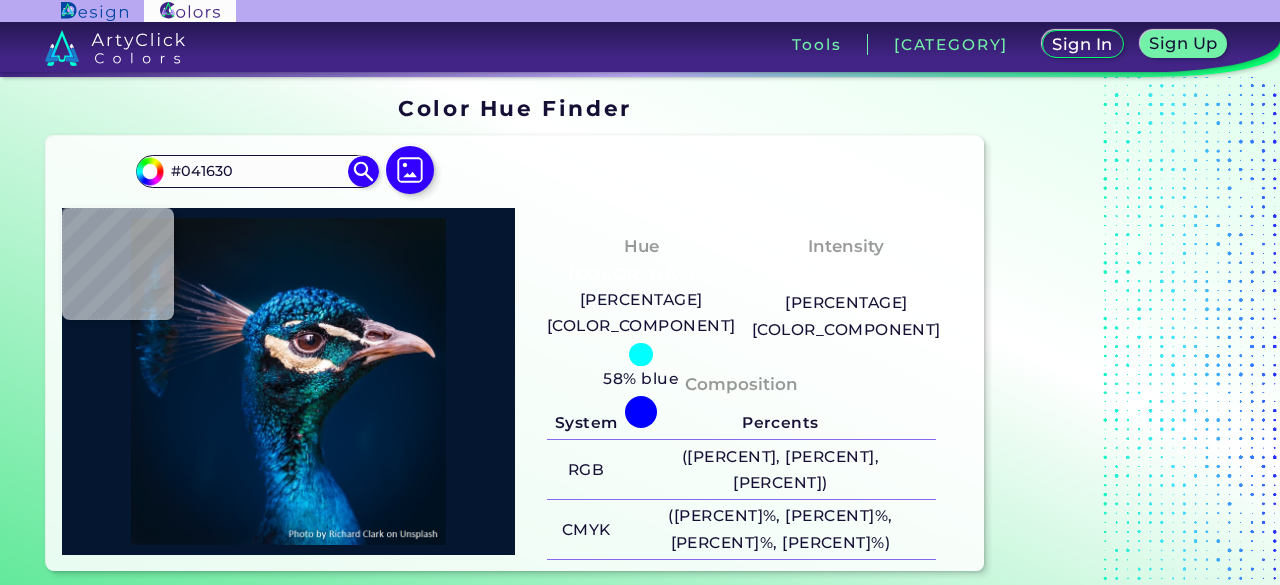 type on "#141f3d" 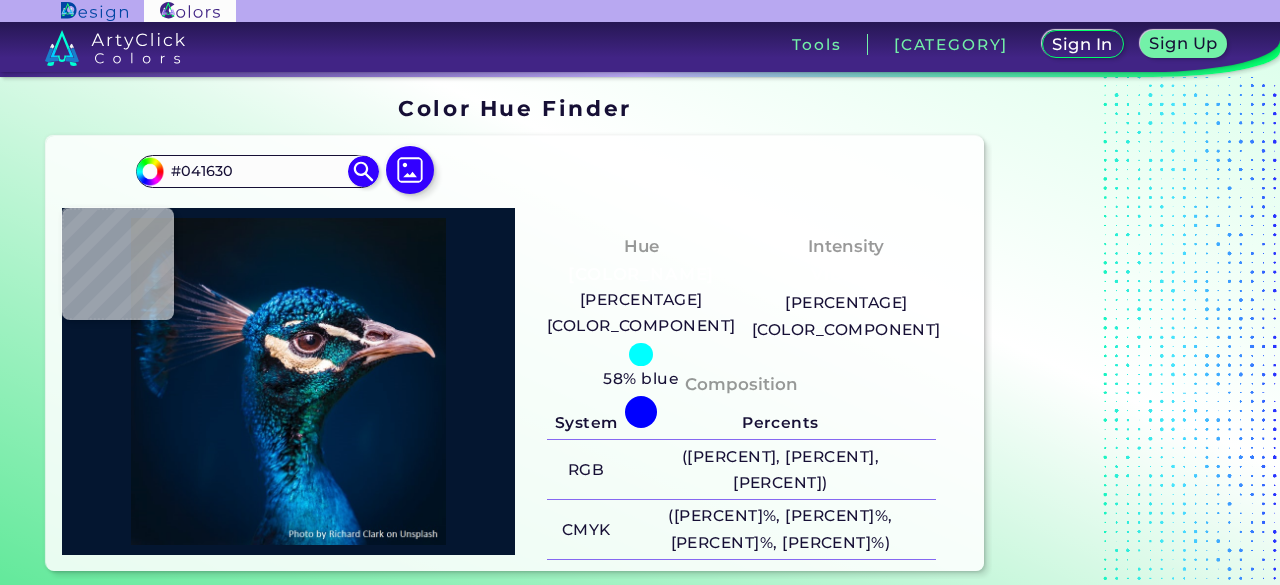 type on "[HEX_CODE]" 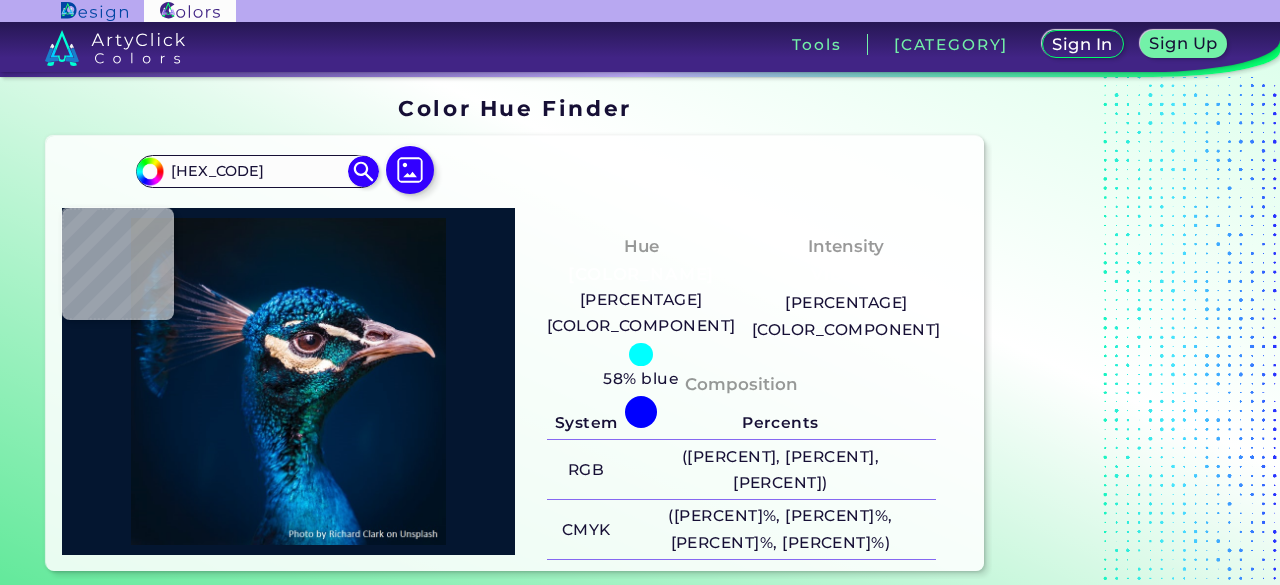 type on "#051a2f" 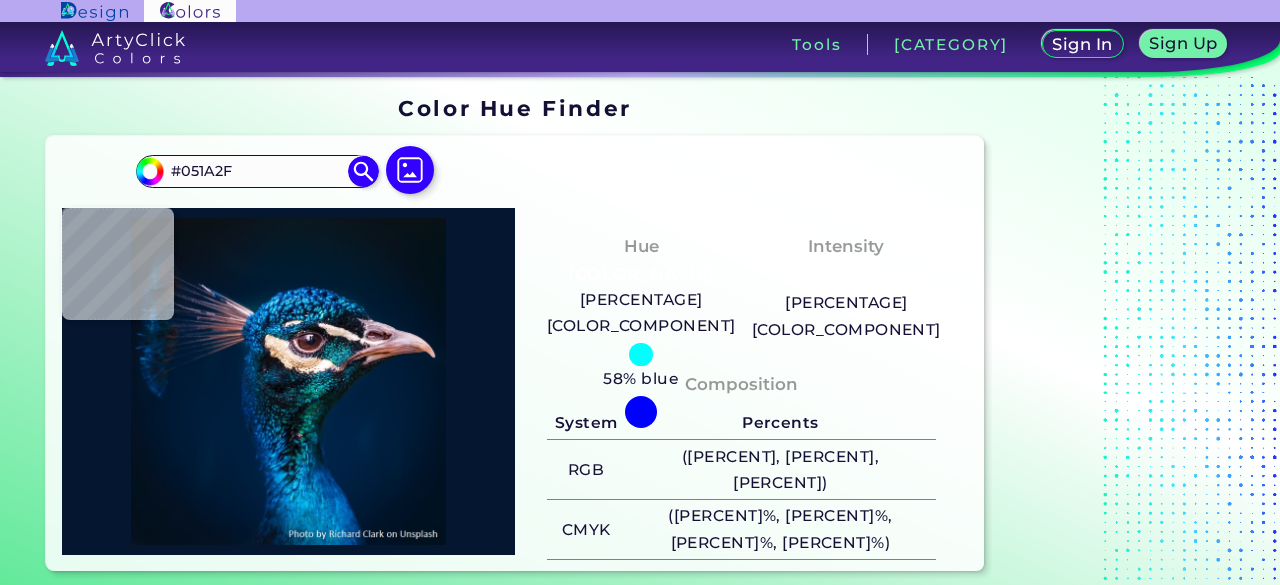 type on "#091930" 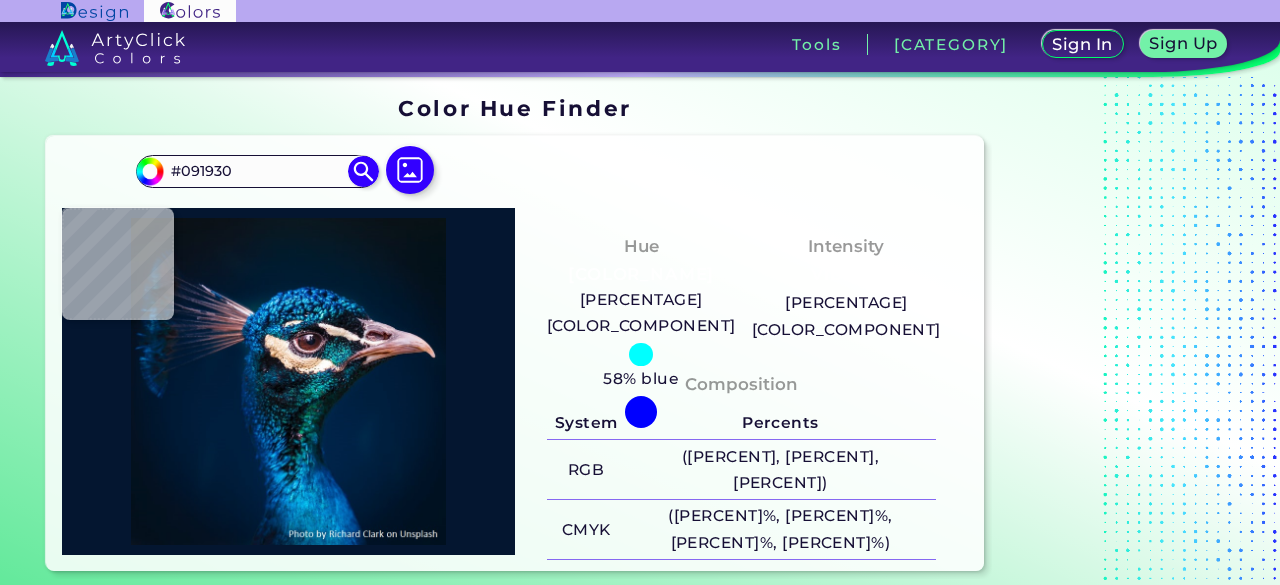 type on "#141f35" 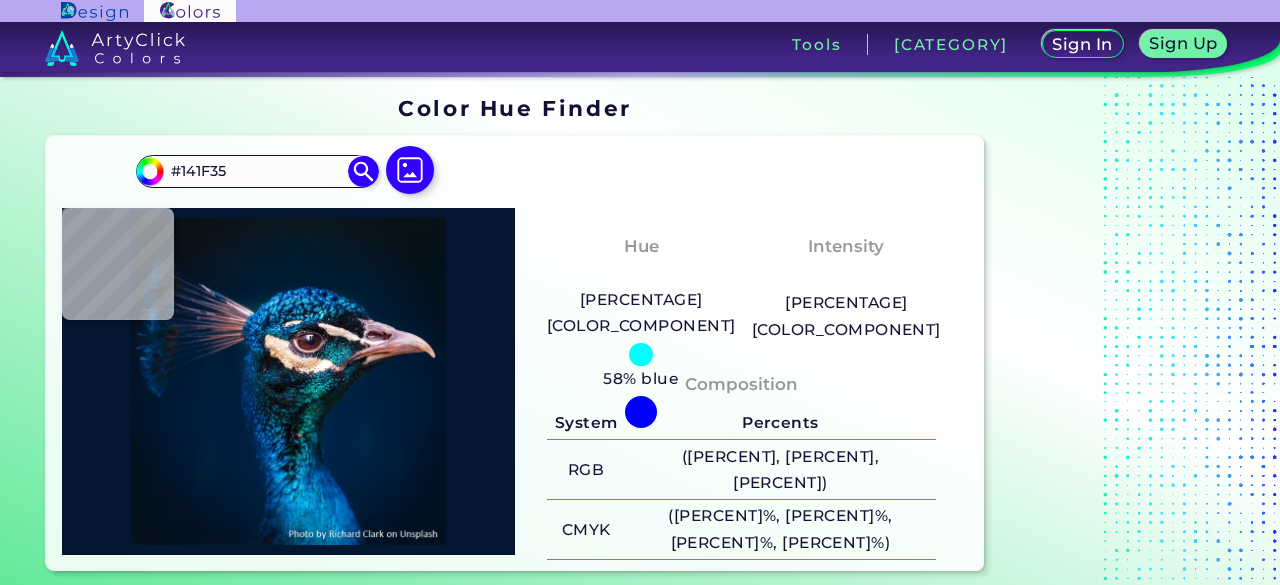 type on "[COLOR]" 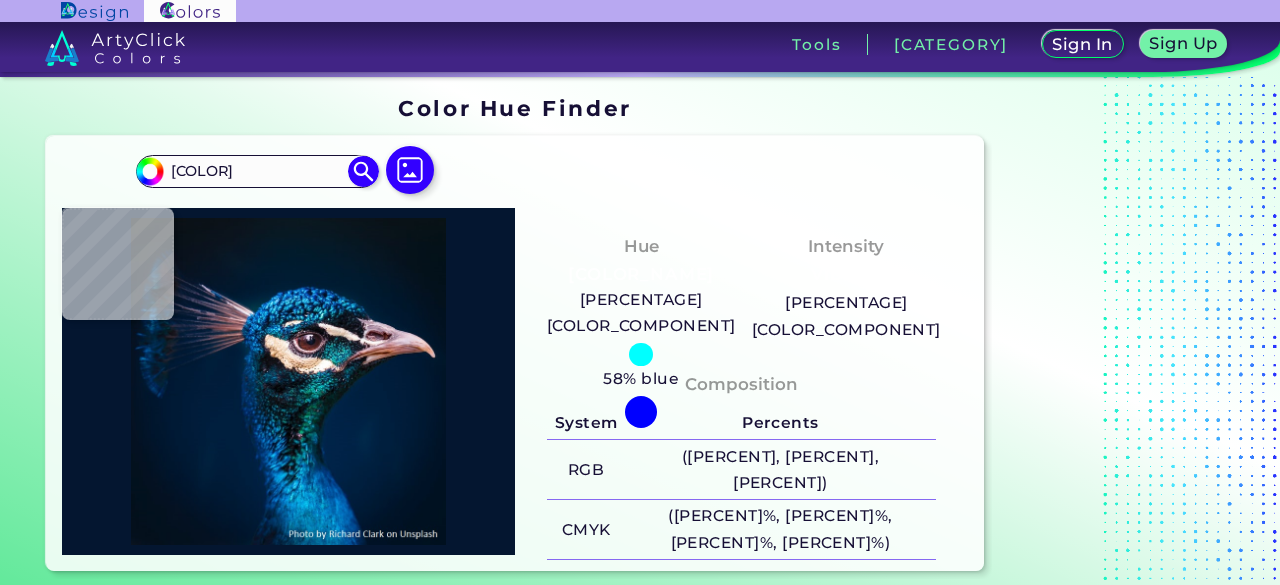 type on "#171c30" 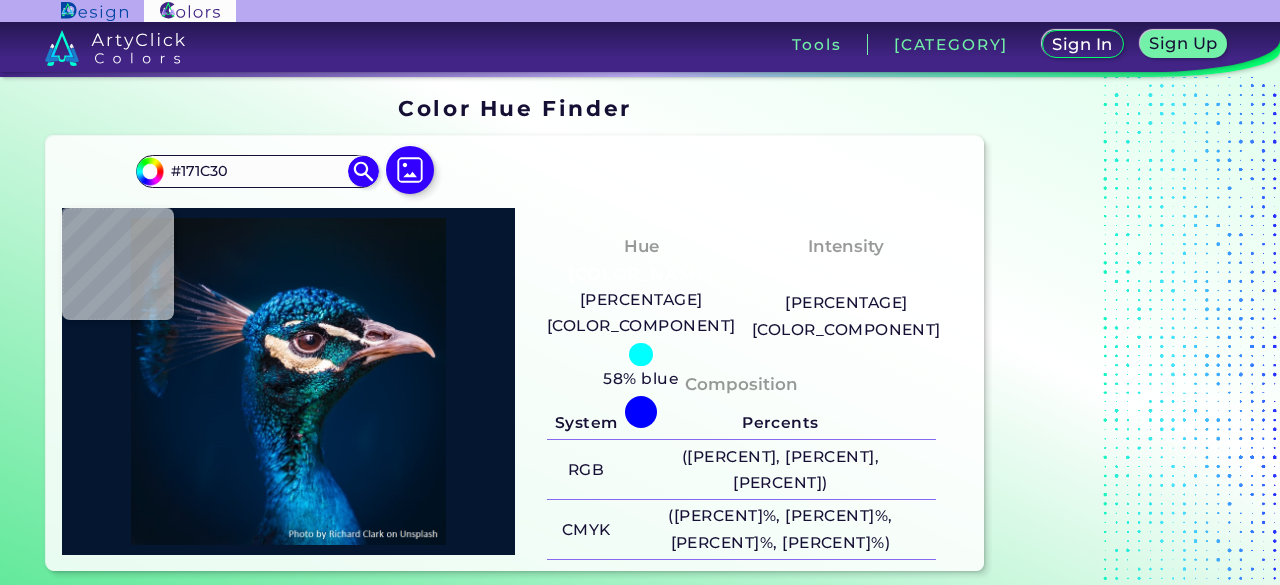 type on "#131a24" 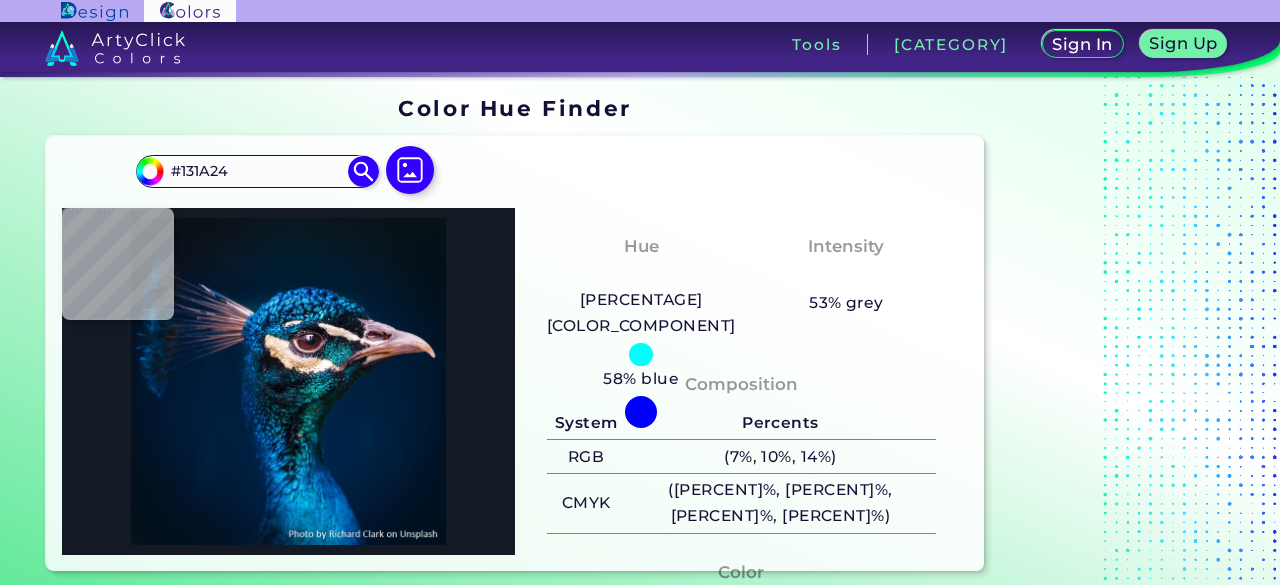 type on "#1d1b28" 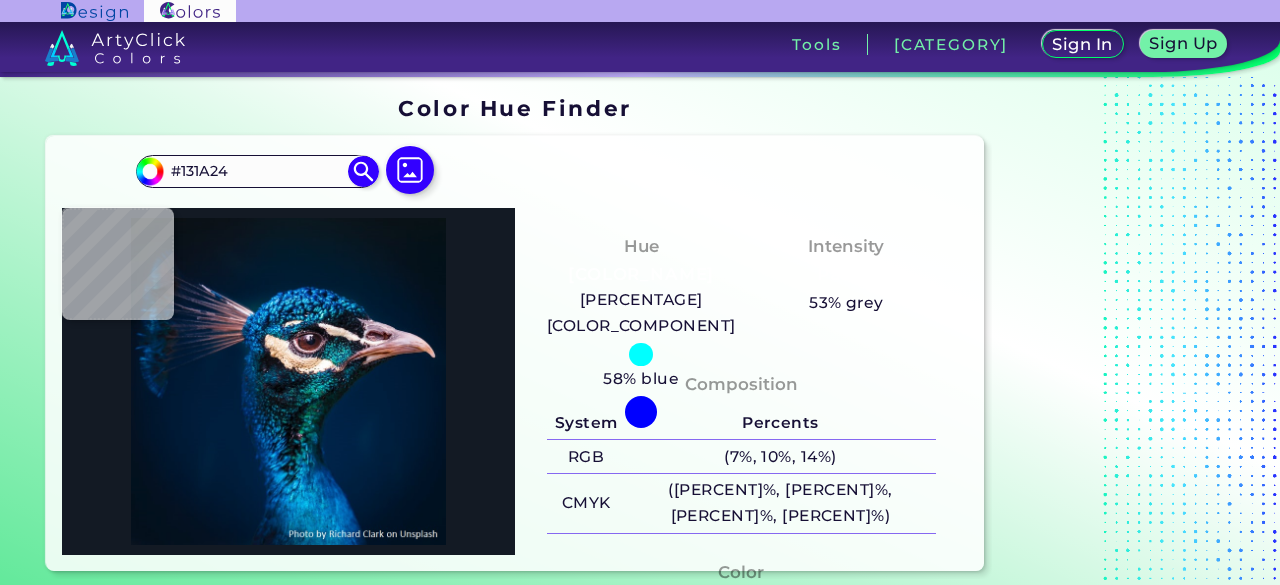 type on "[COLOR]" 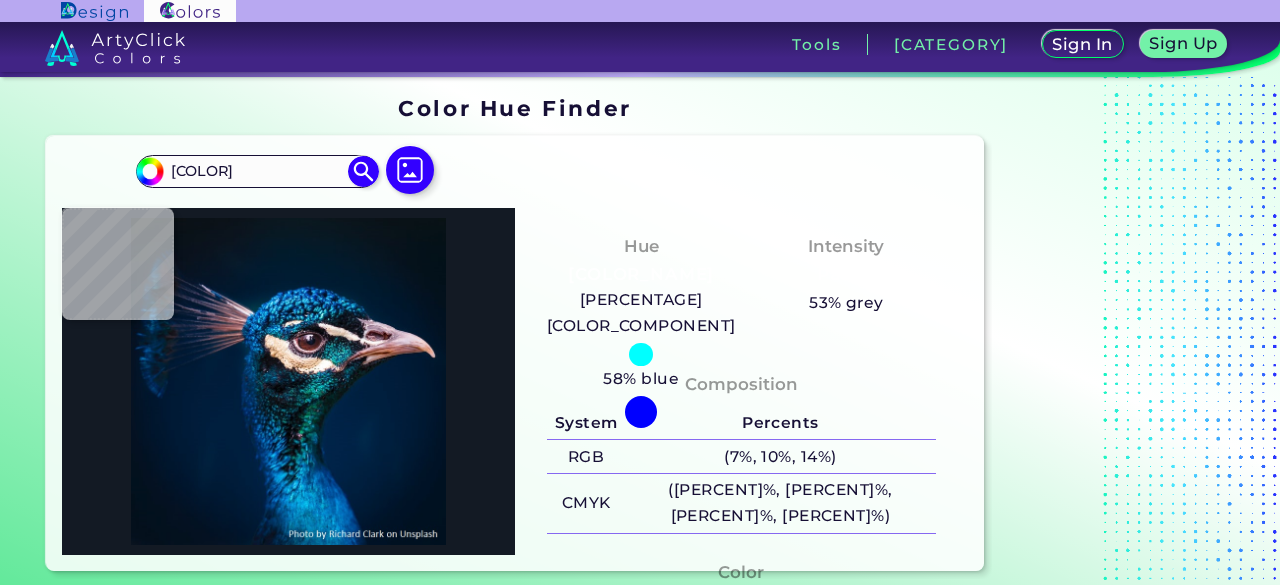 type on "#121a27" 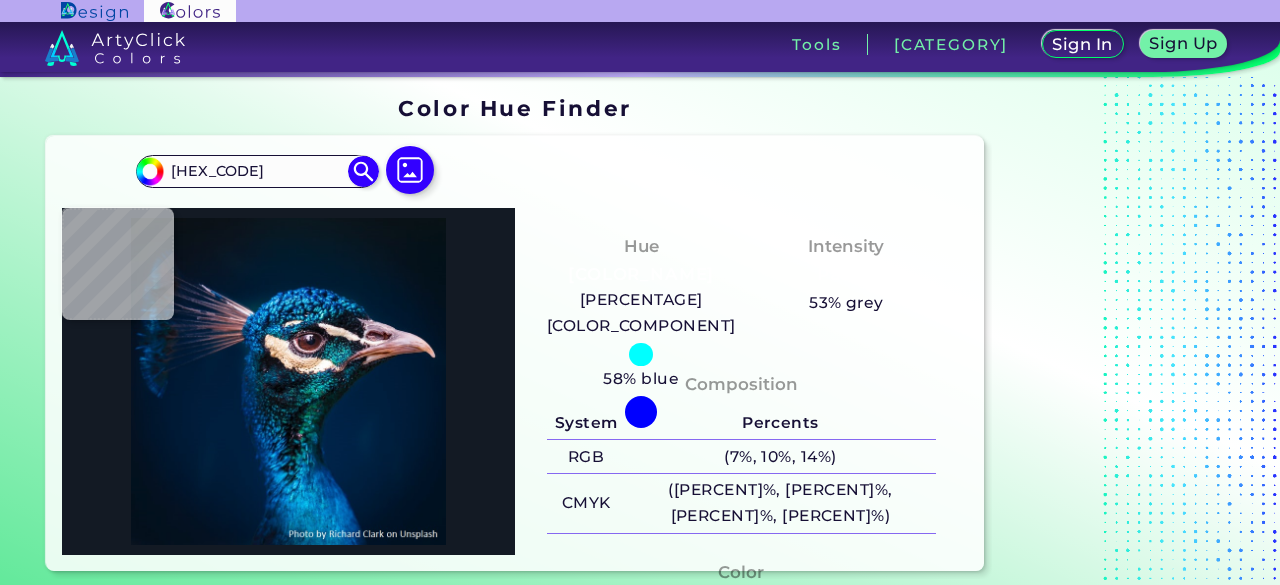 type on "#131a24" 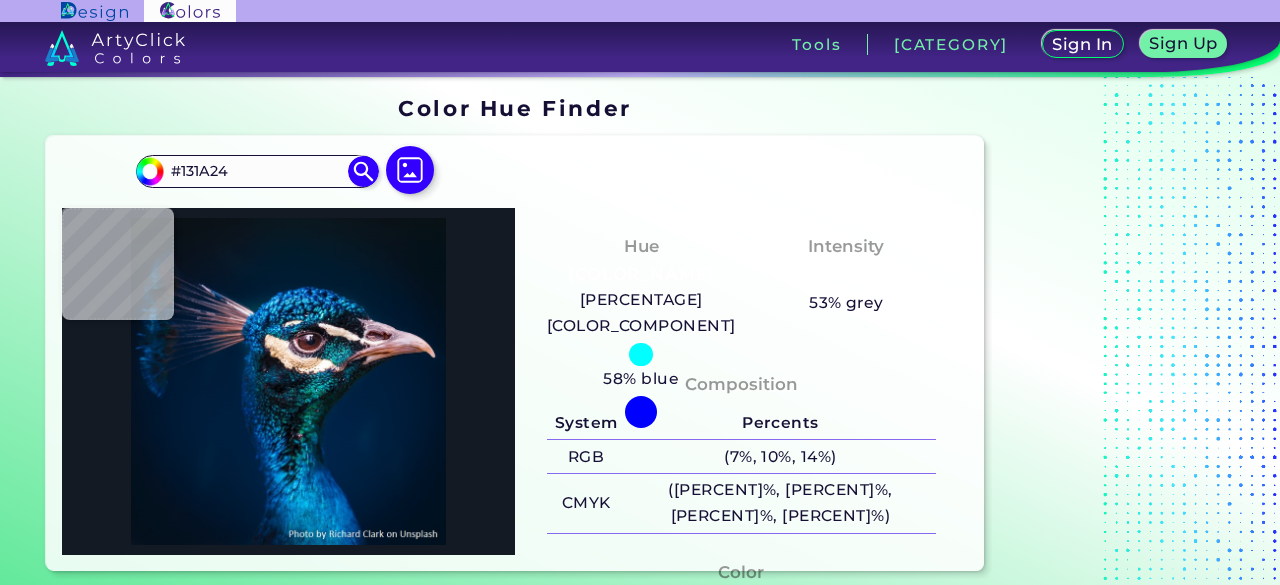 type on "#0b1826" 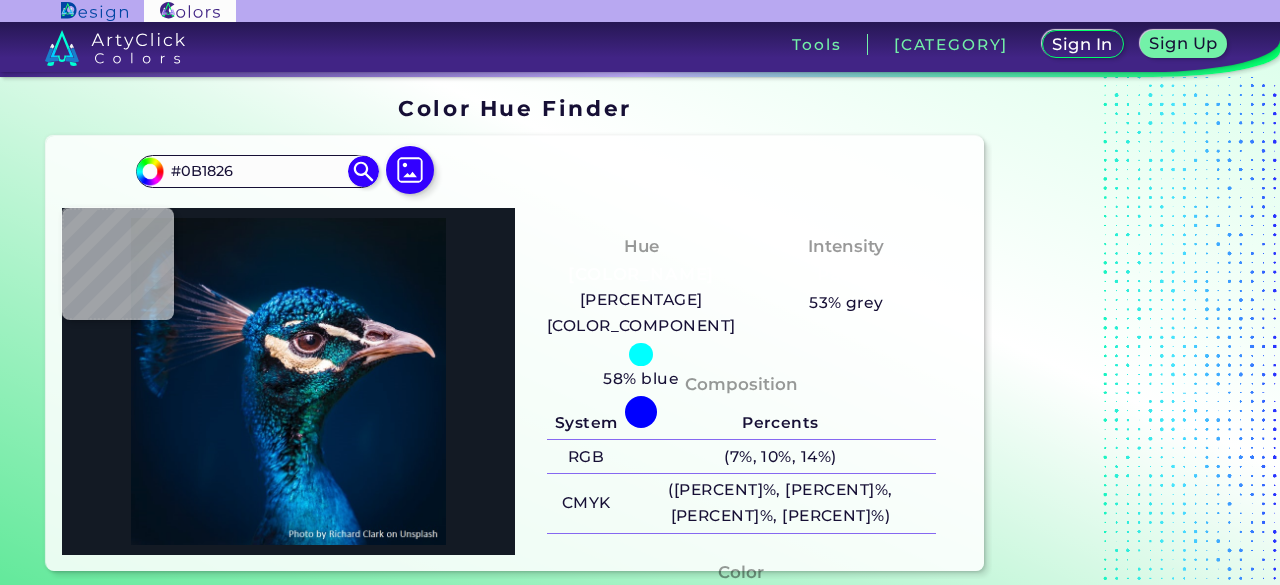 type on "#0a1527" 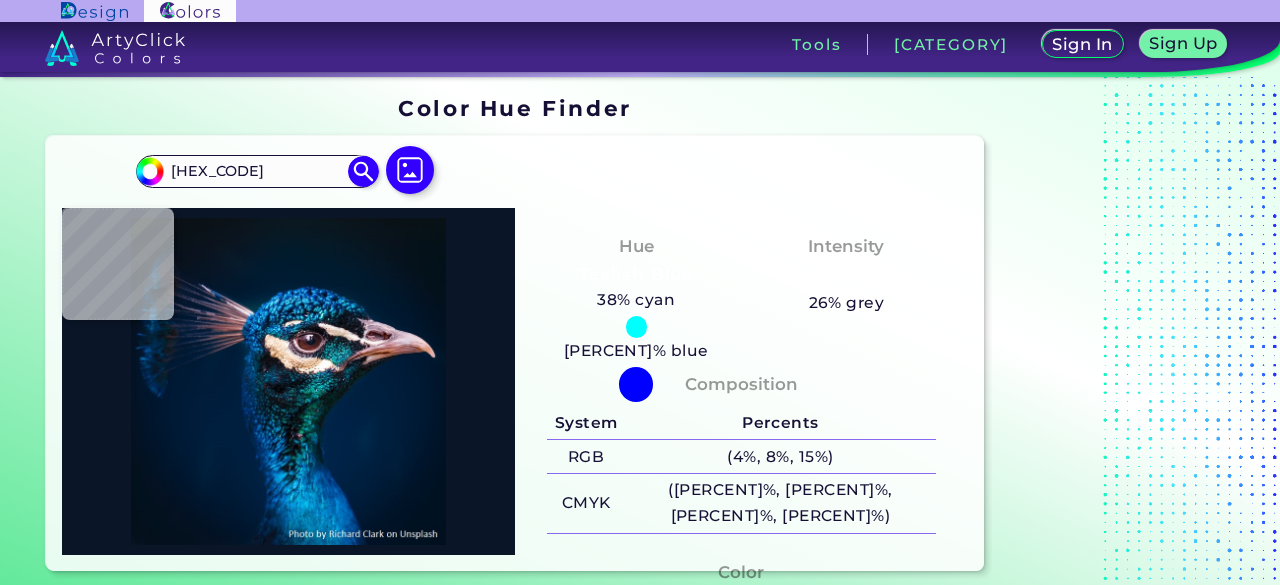 type on "#0a1626" 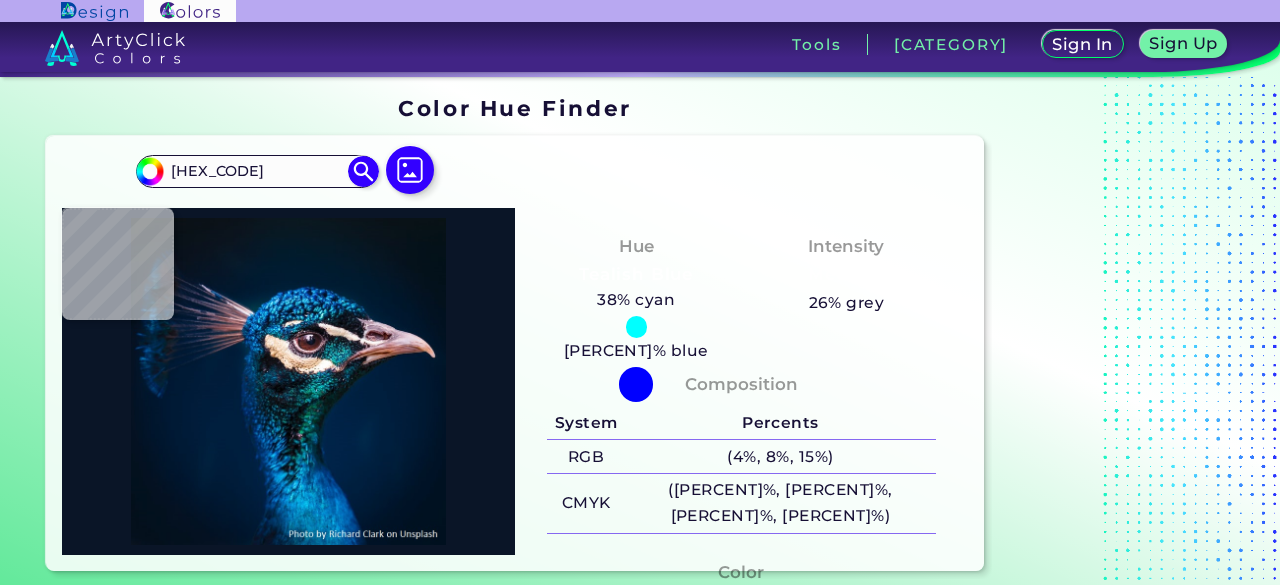 type on "#0A1626" 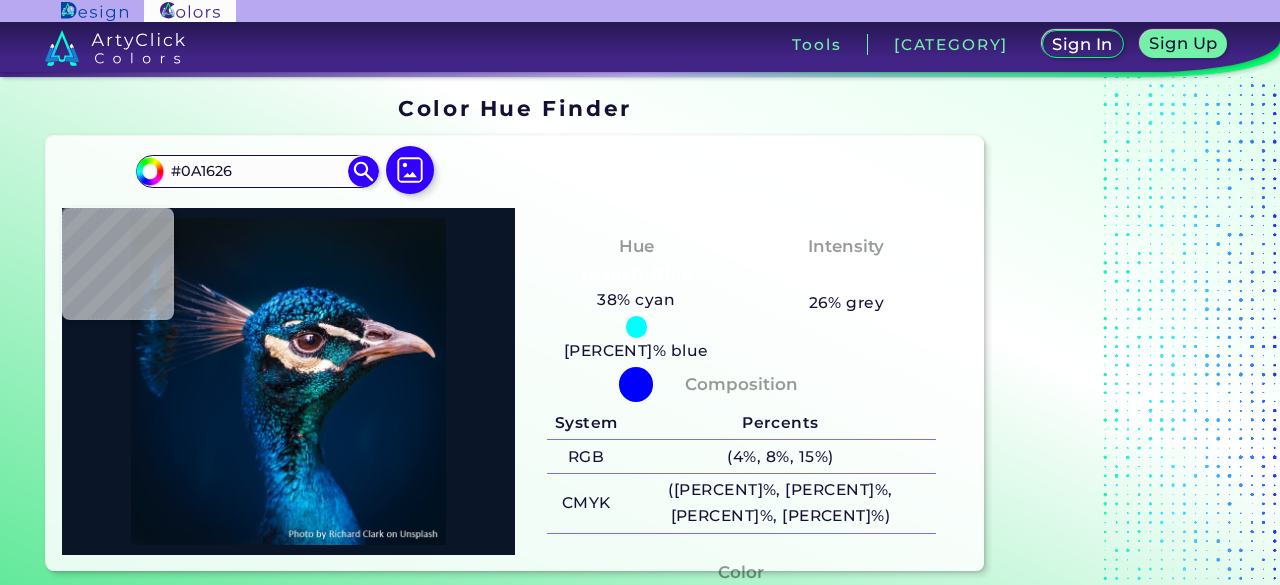 type on "#061529" 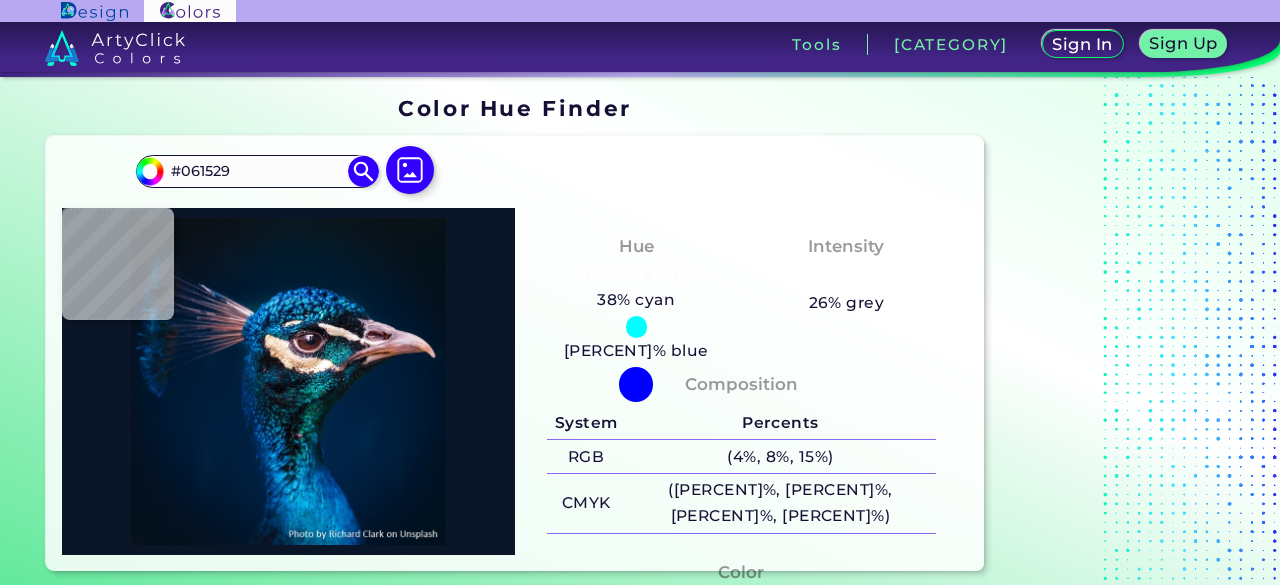 type on "#07162d" 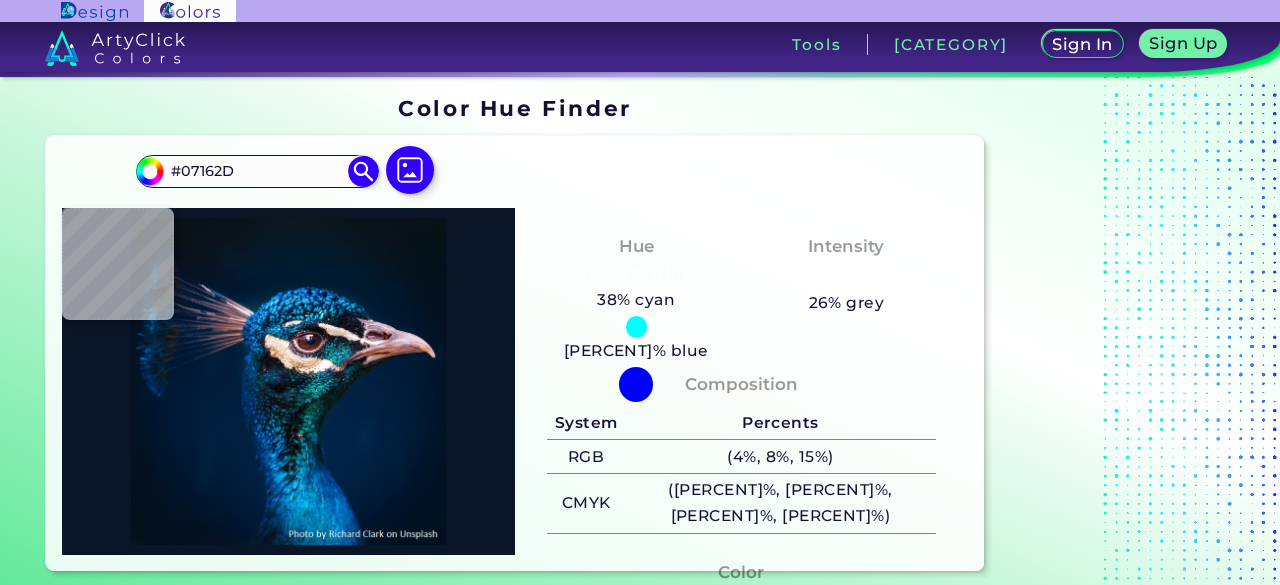 type on "#0c172f" 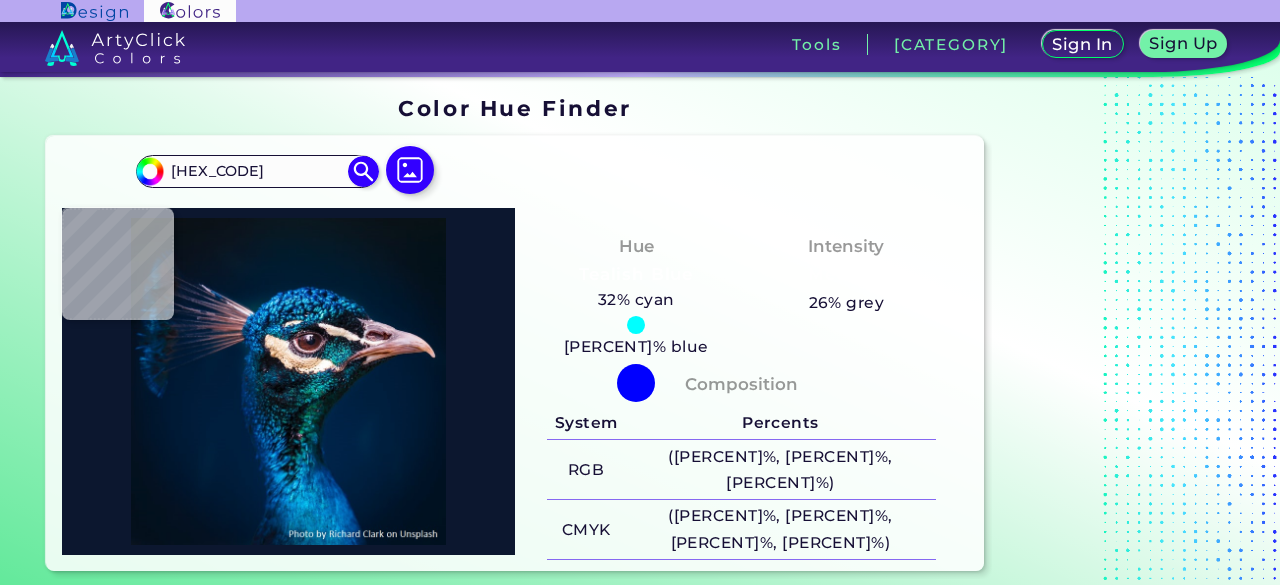 type on "#07162d" 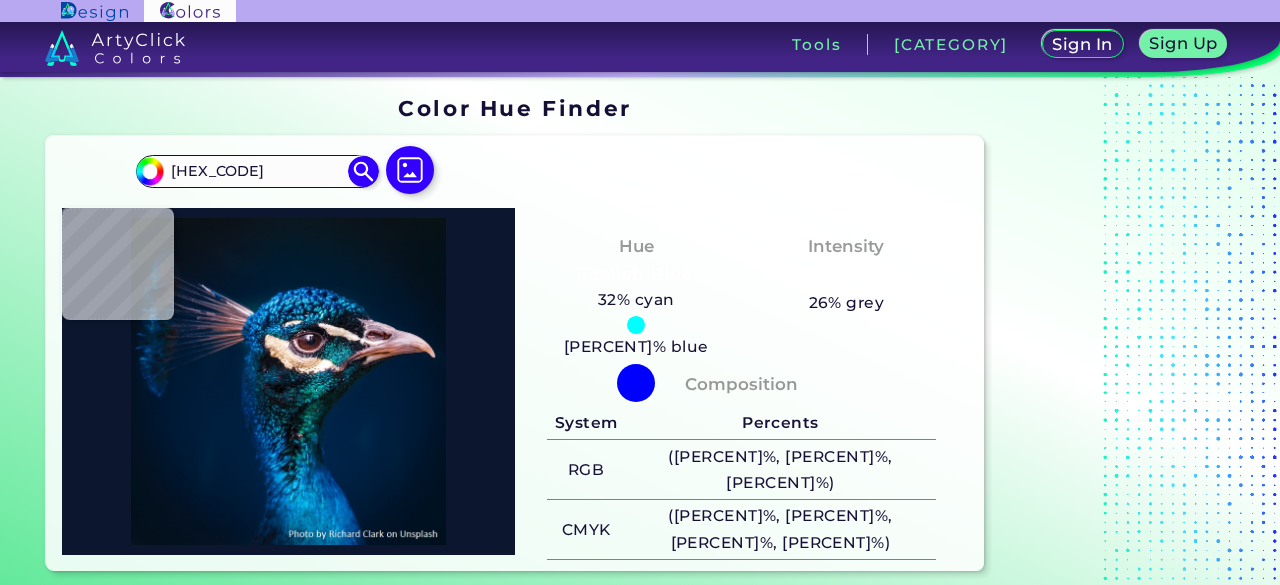 type on "#07162D" 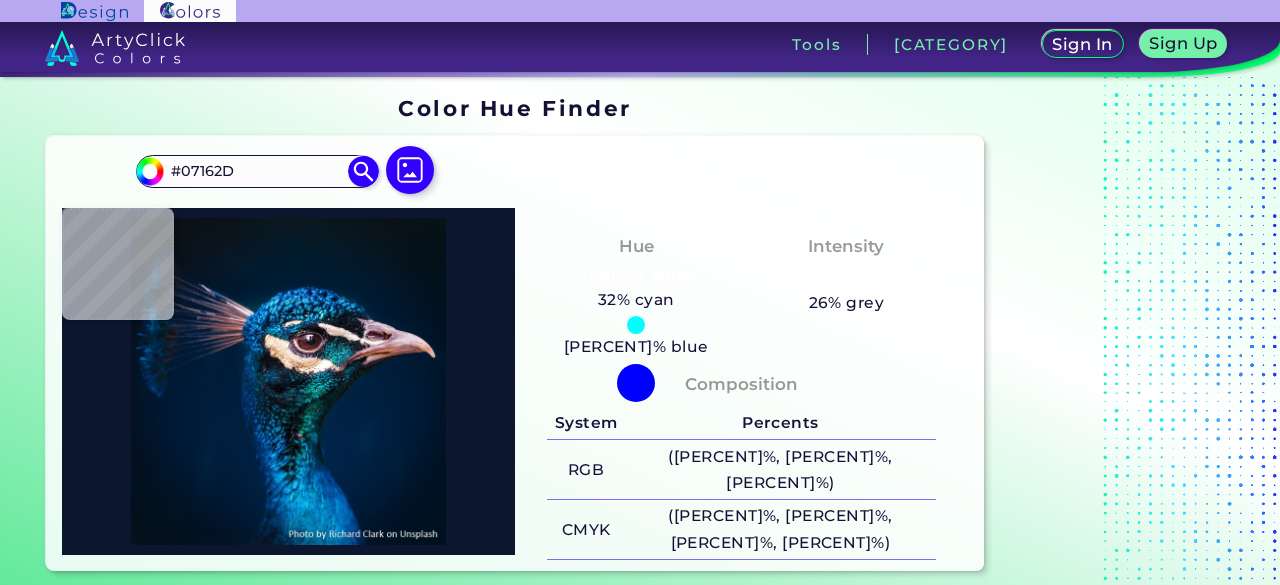type on "#05132c" 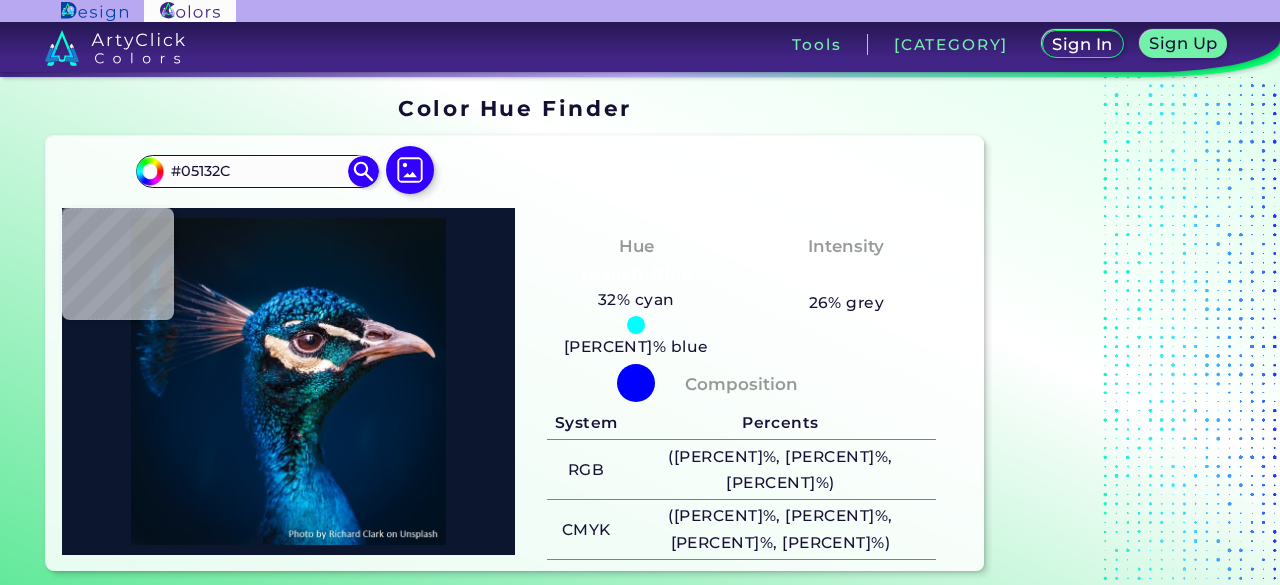 type on "#14243e" 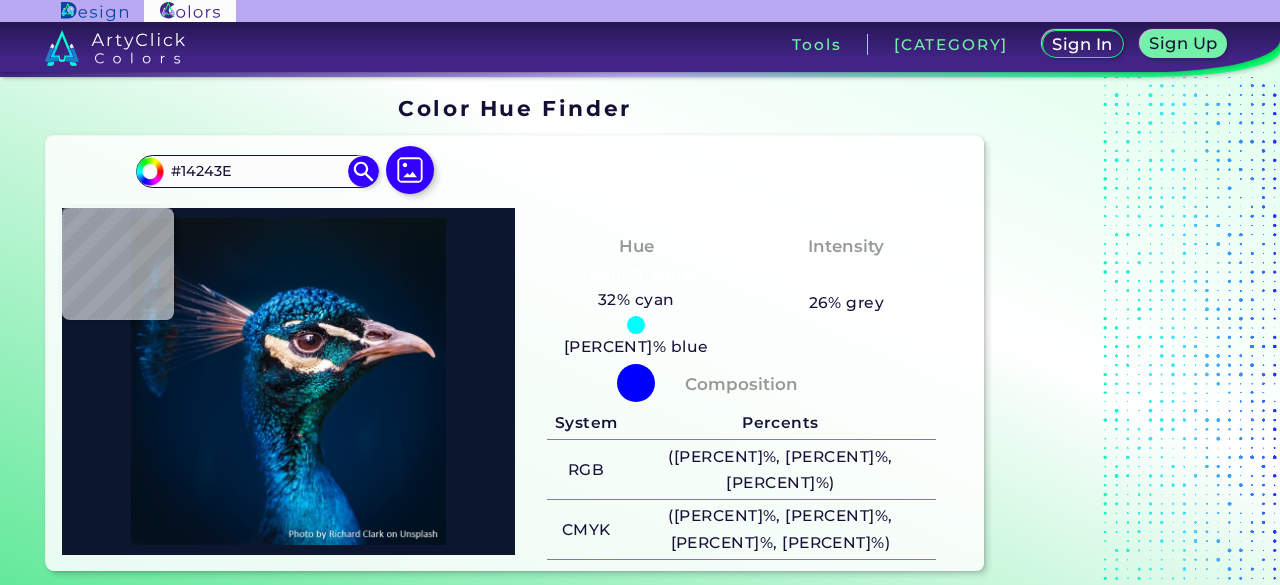 type on "#16243e" 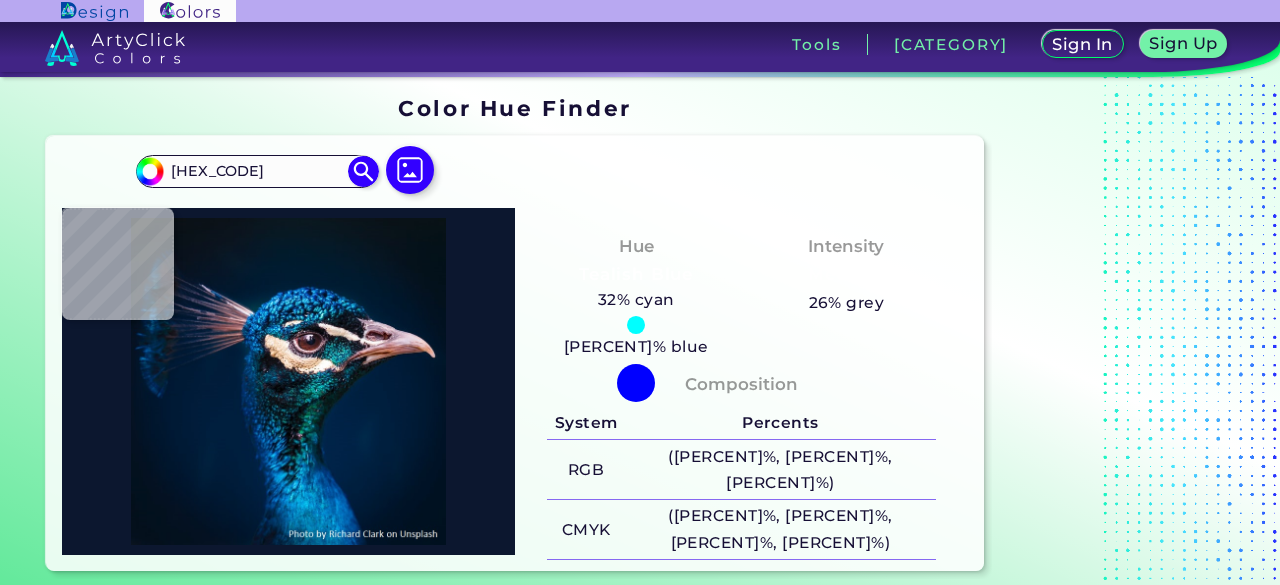 type on "#25314b" 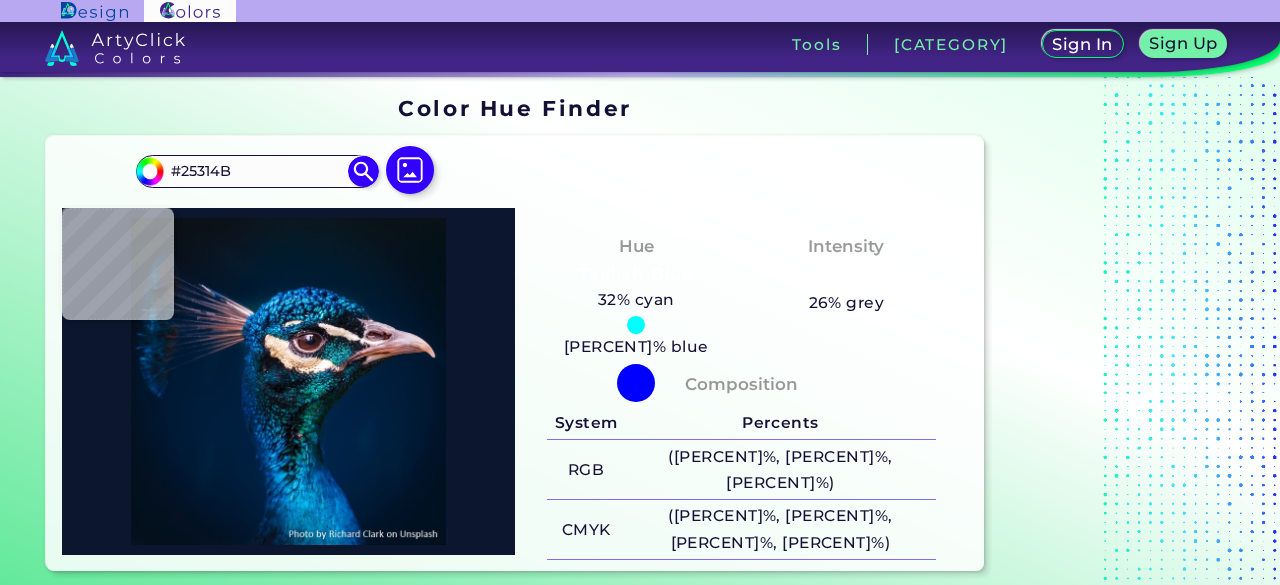 type on "[COLOR]" 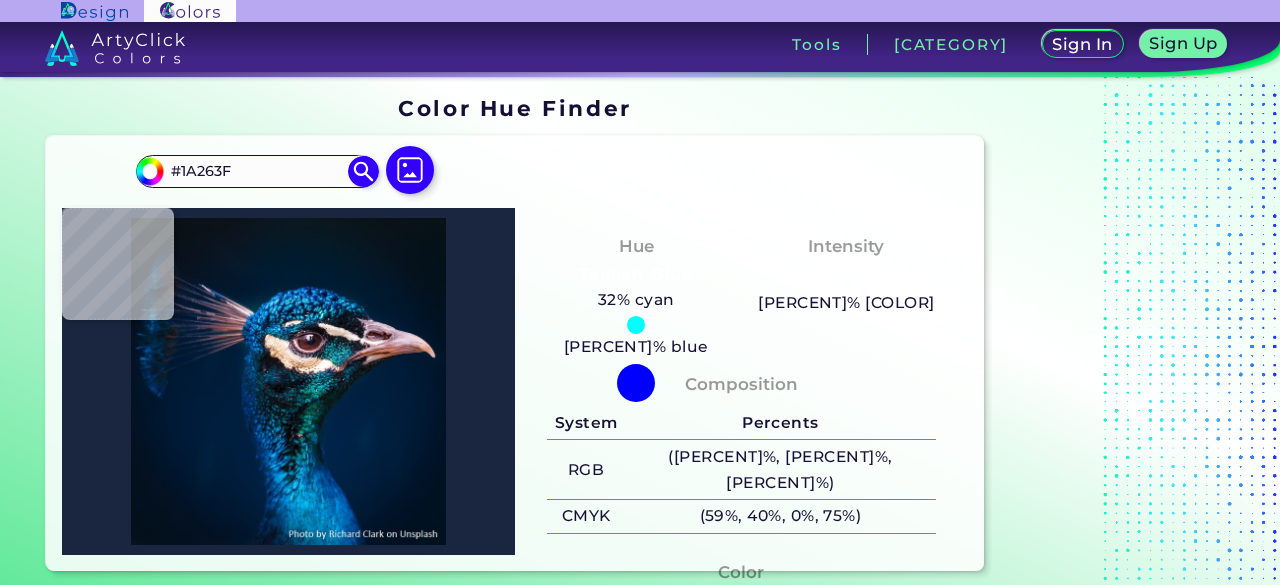 type on "#04162c" 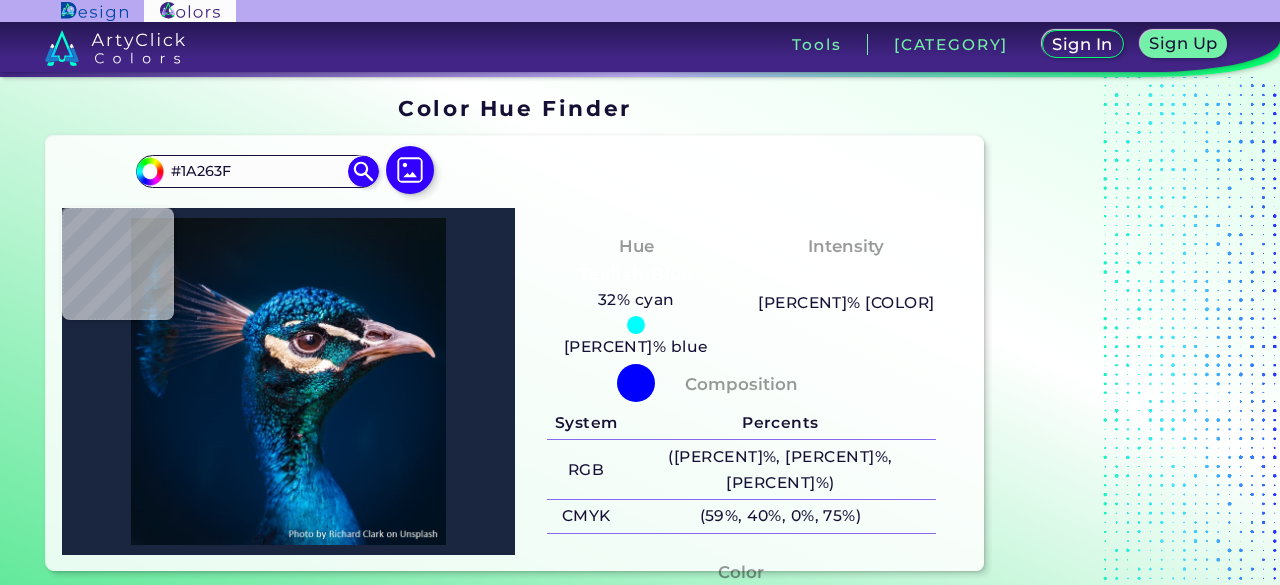 type on "#04162C" 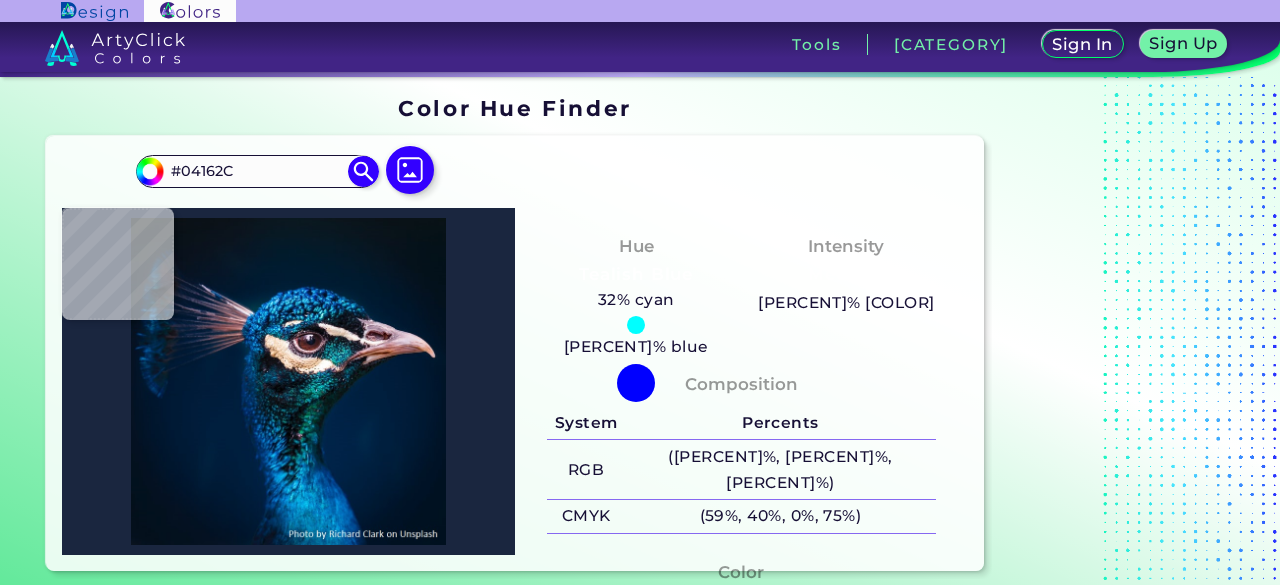 type on "#04192e" 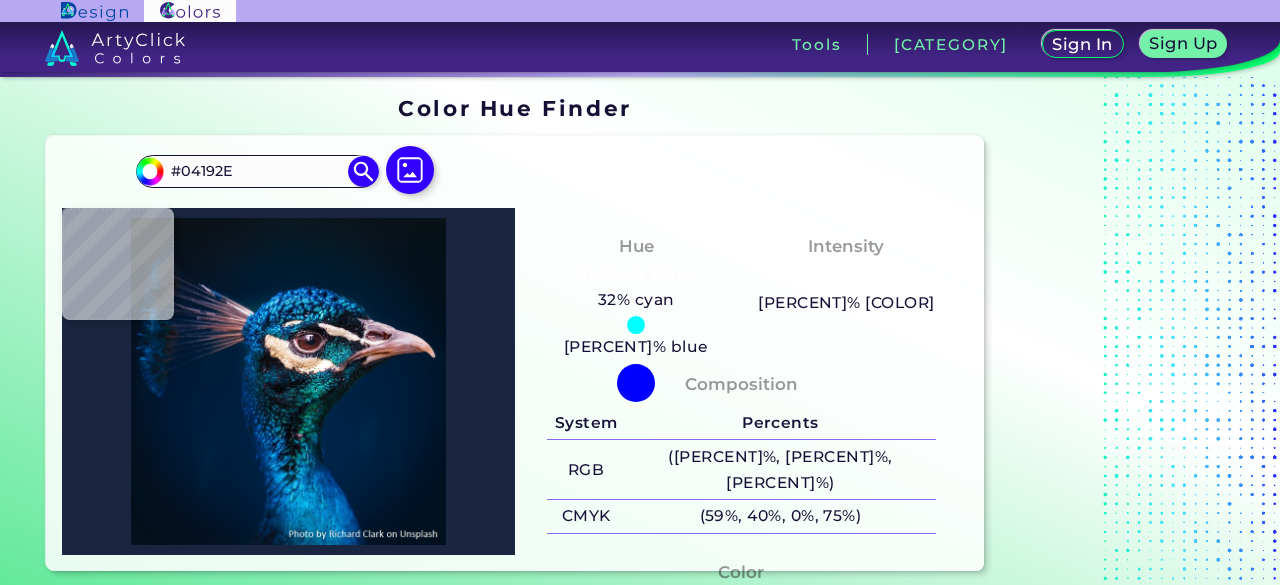 type on "#04162e" 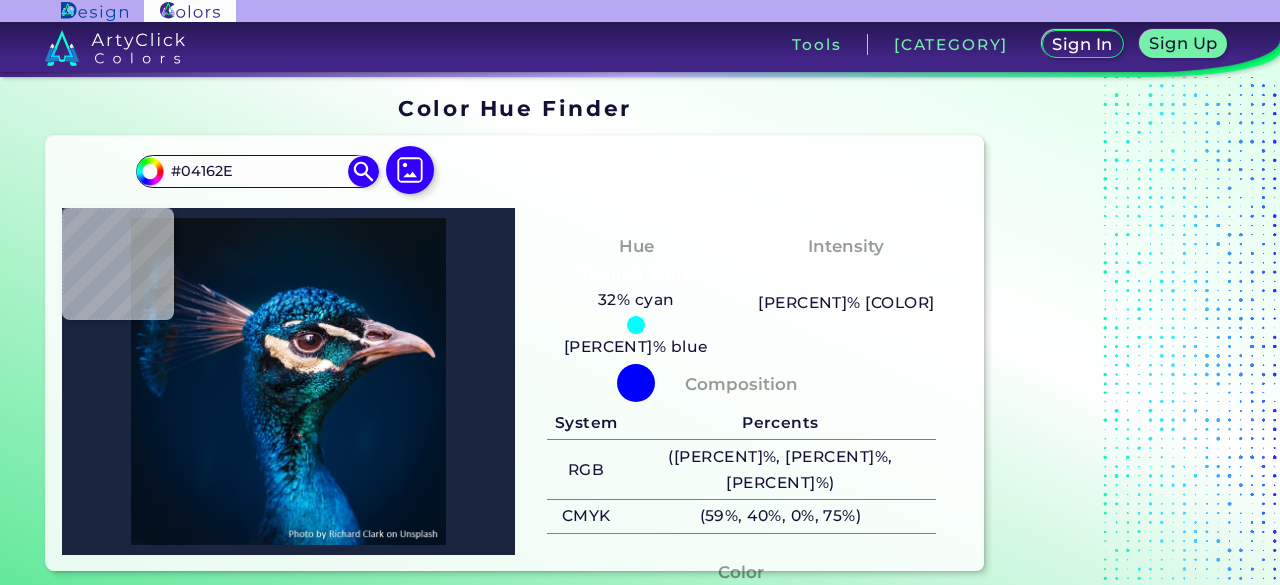type on "#0c1c35" 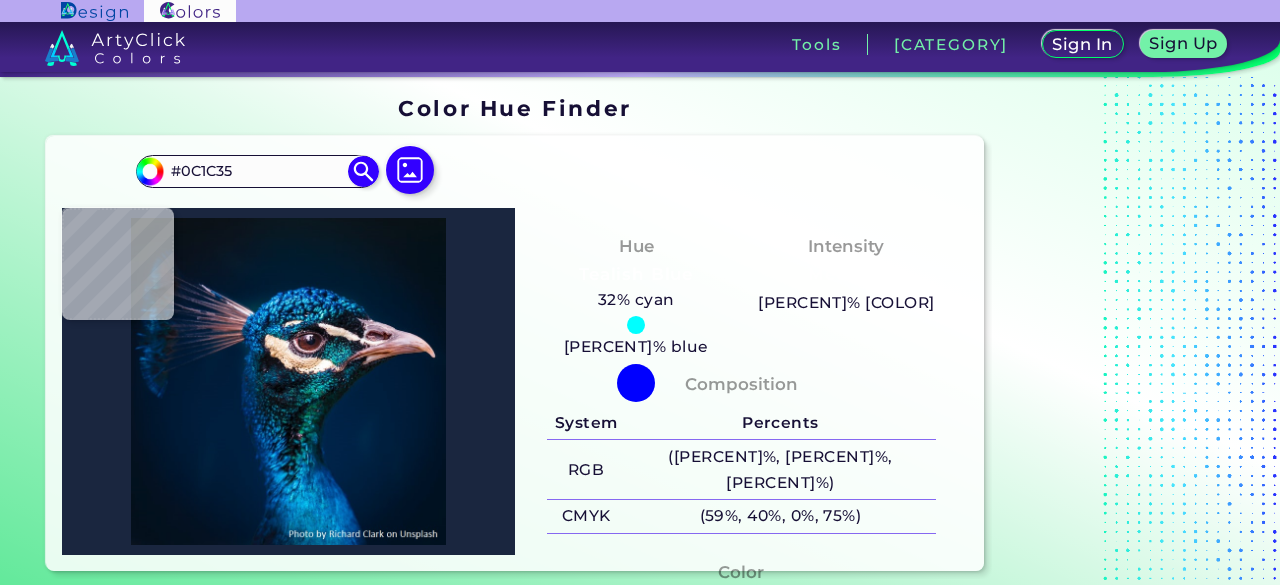 type on "[COLOR]" 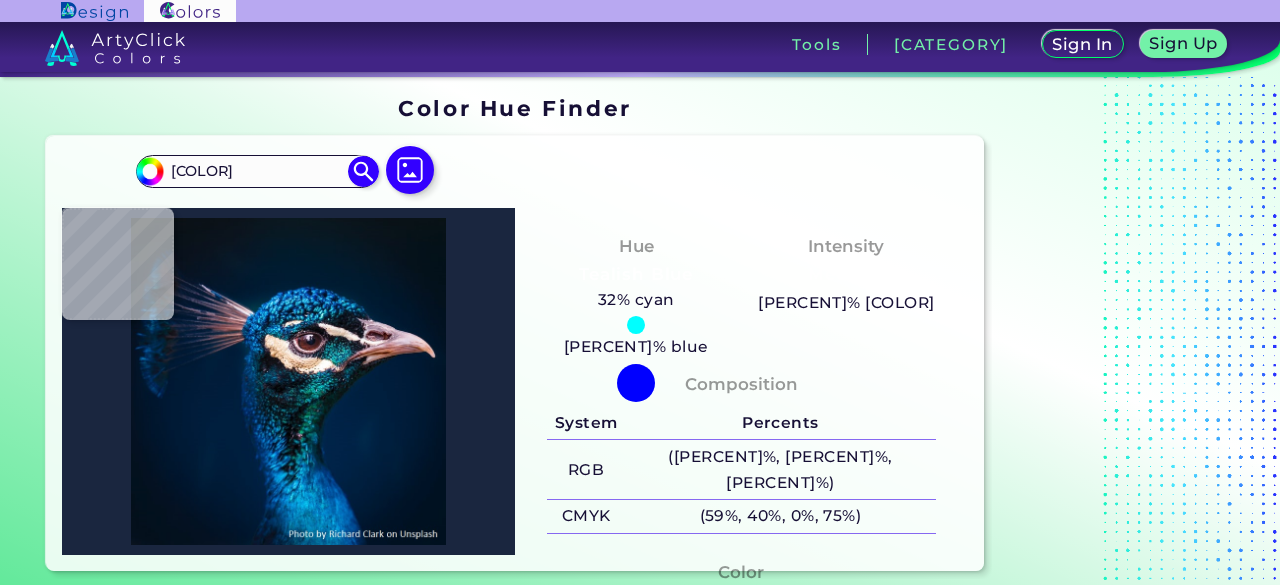 type on "[HEX_CODE]" 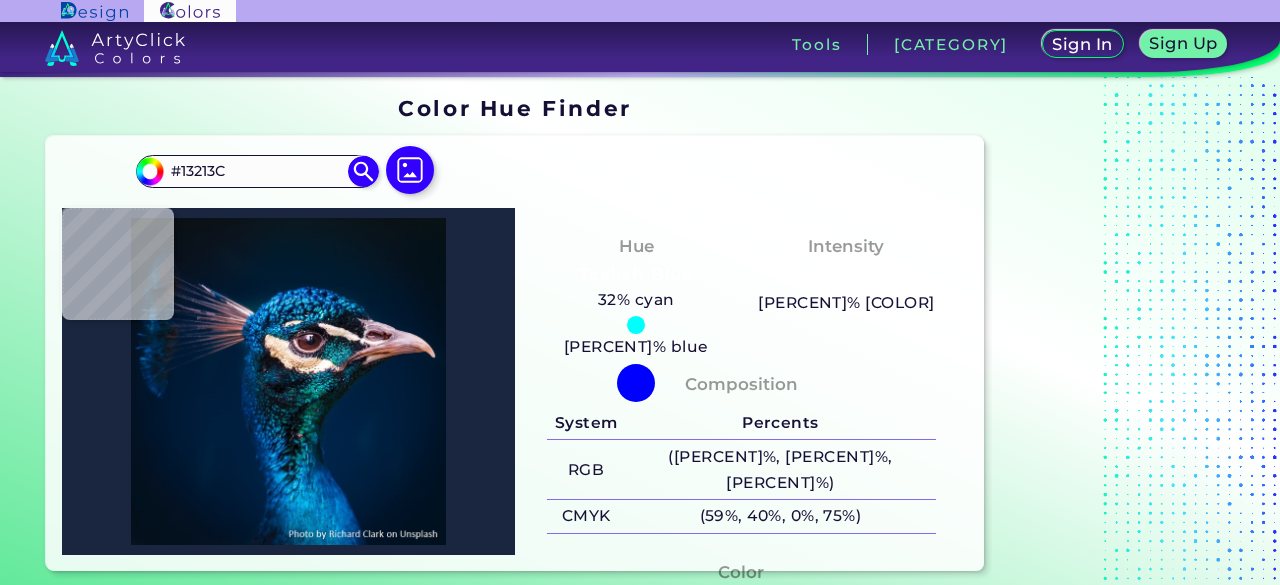 type on "#04152a" 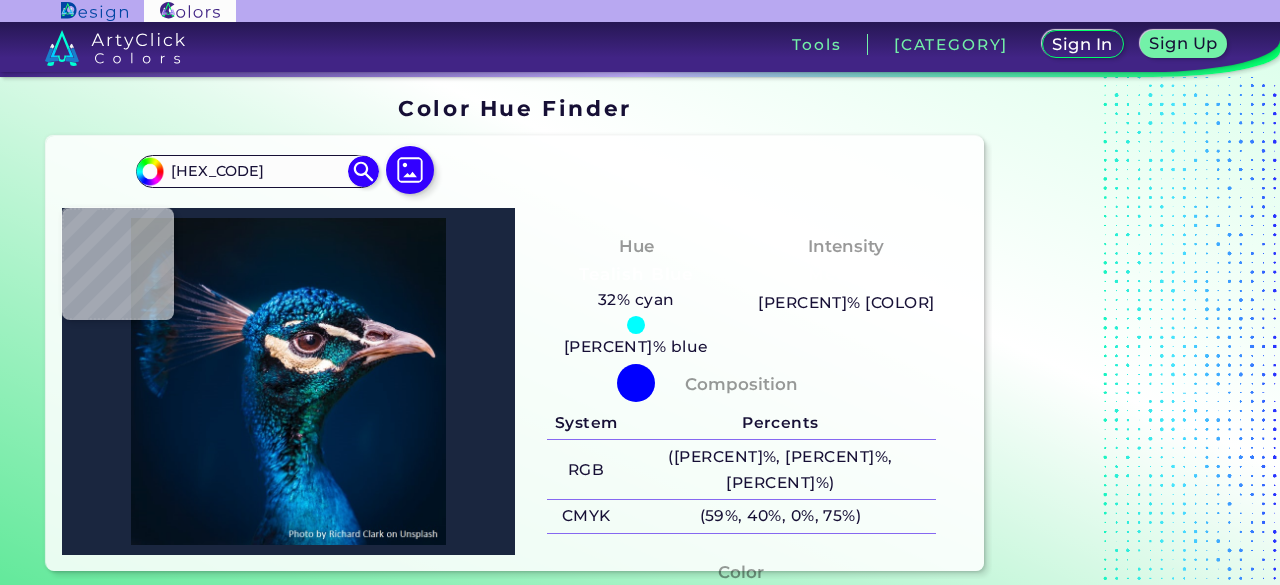 type on "#041831" 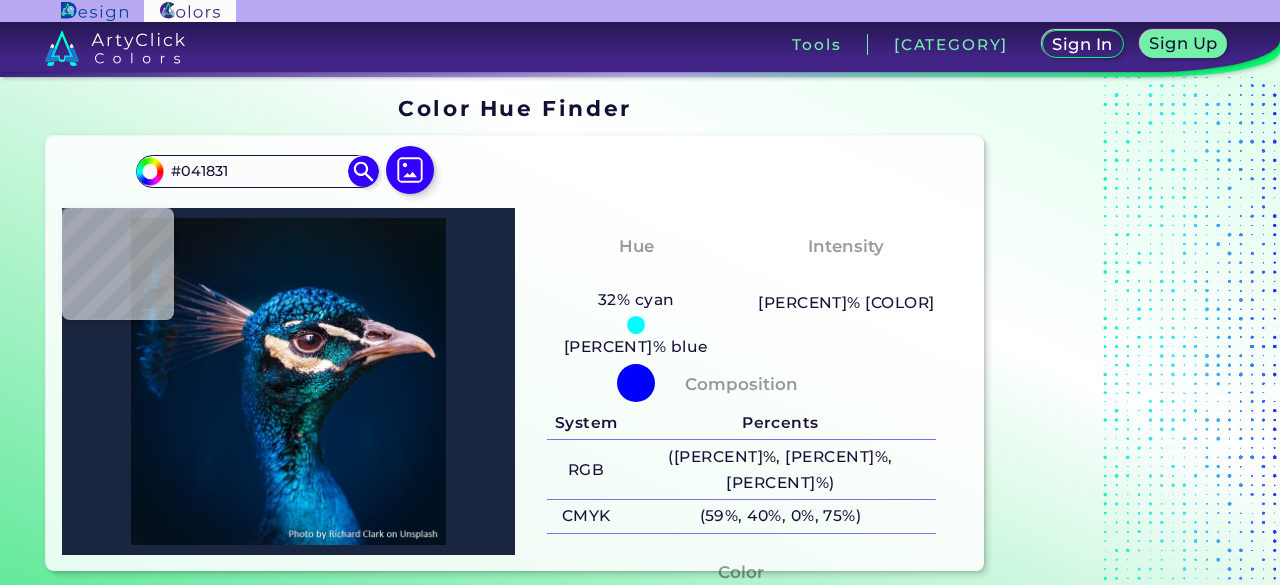 type on "#031837" 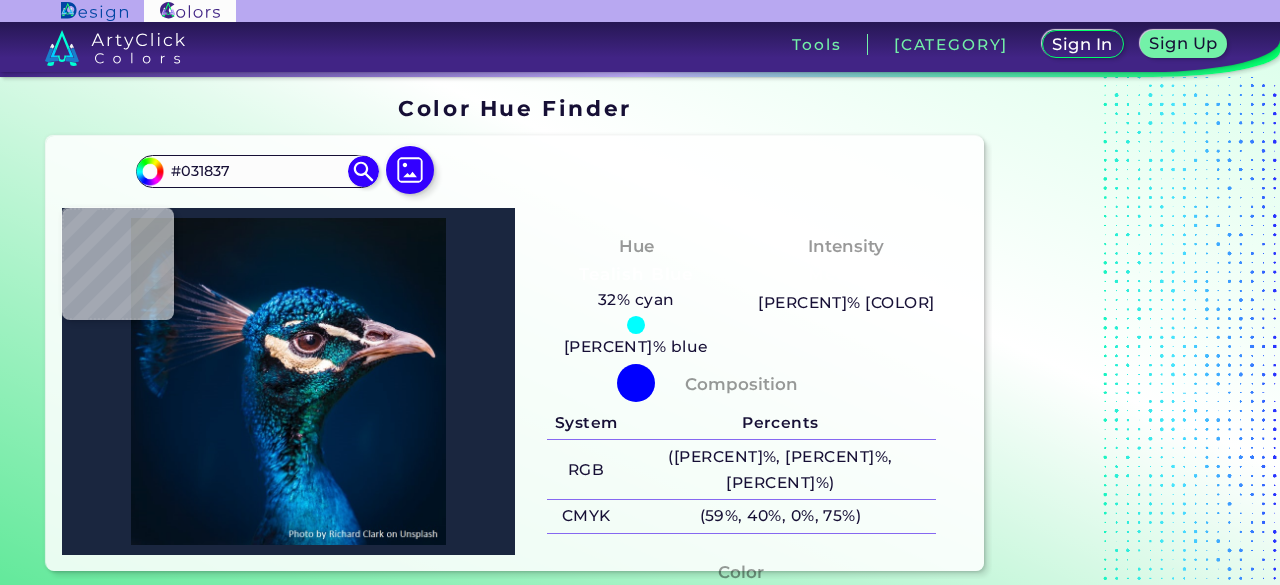 type on "#0d1d3b" 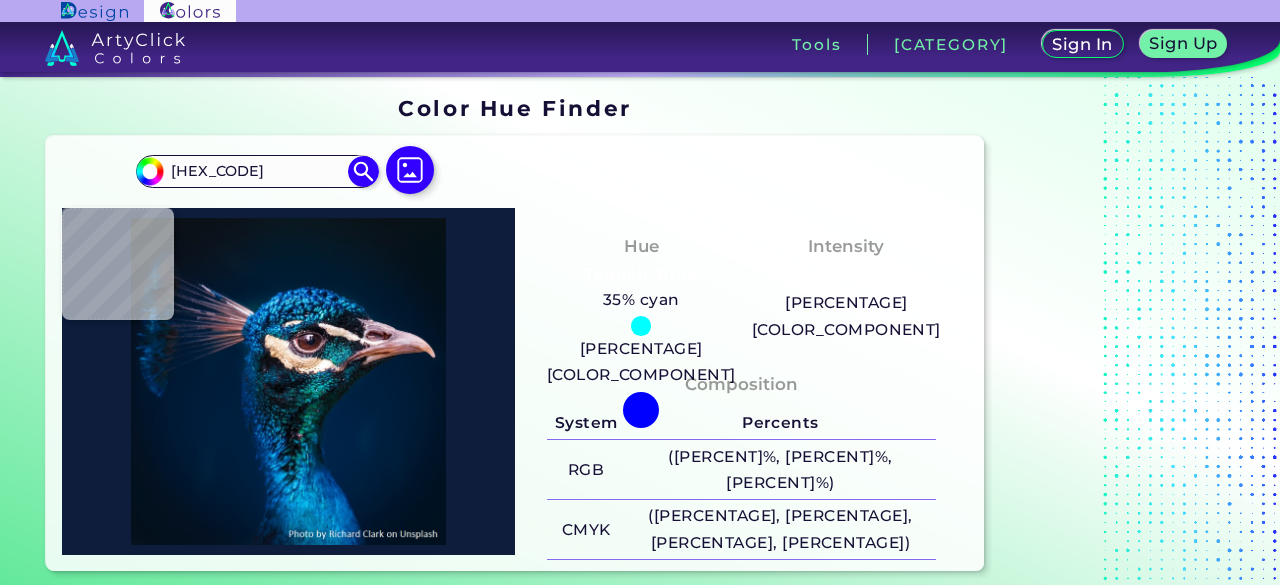 type on "#52536c" 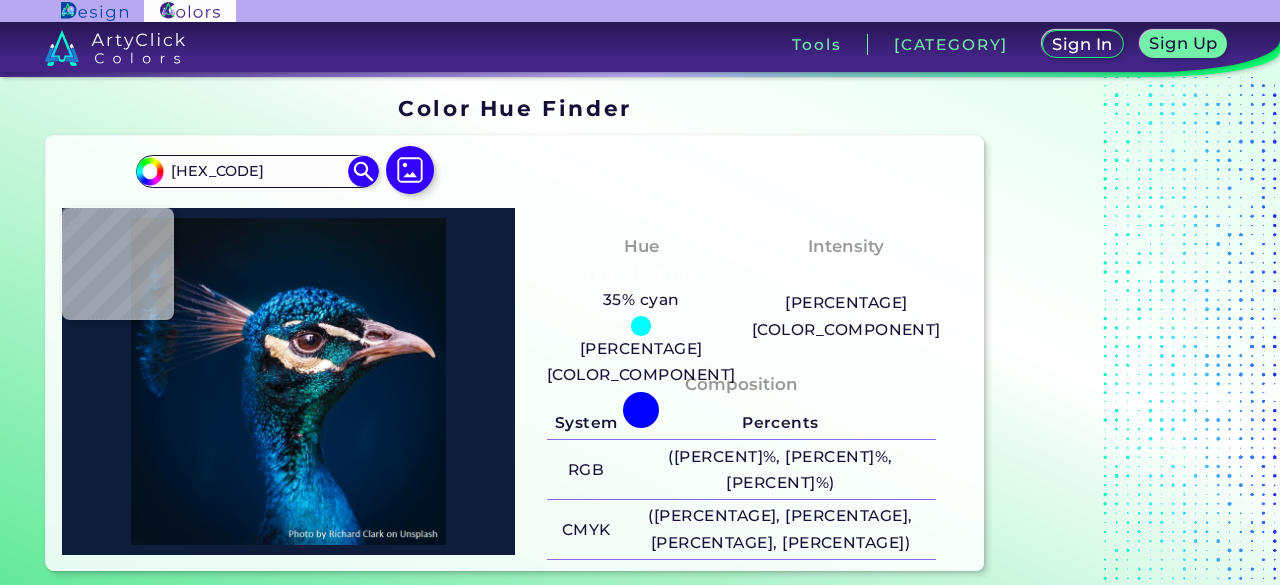 type on "[COLOR]" 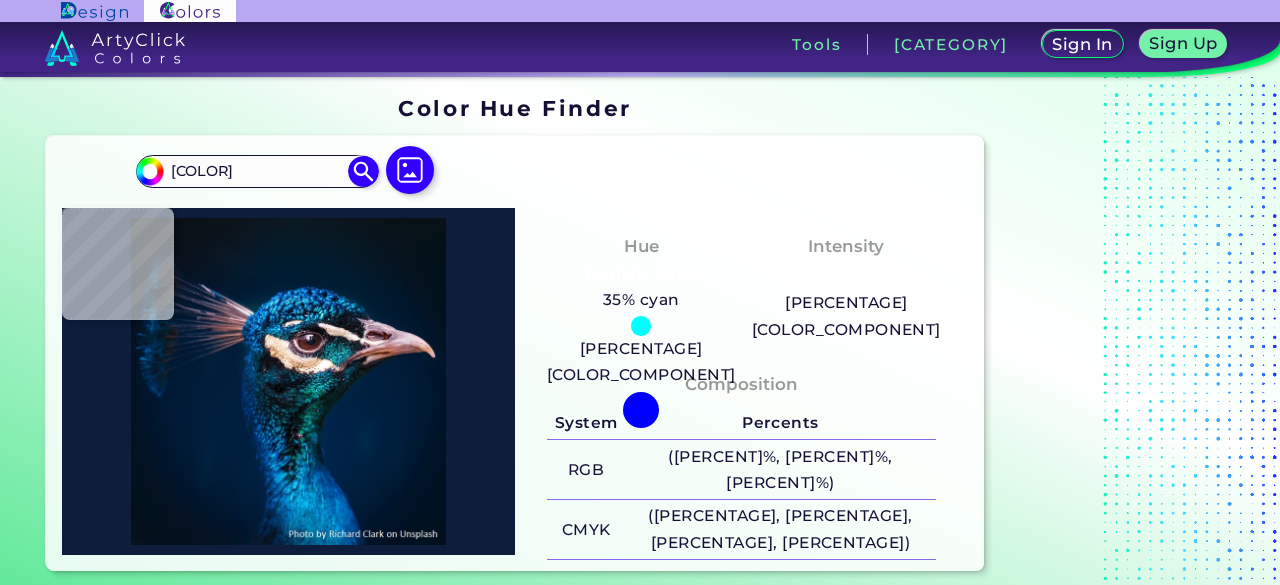 type on "#1a2438" 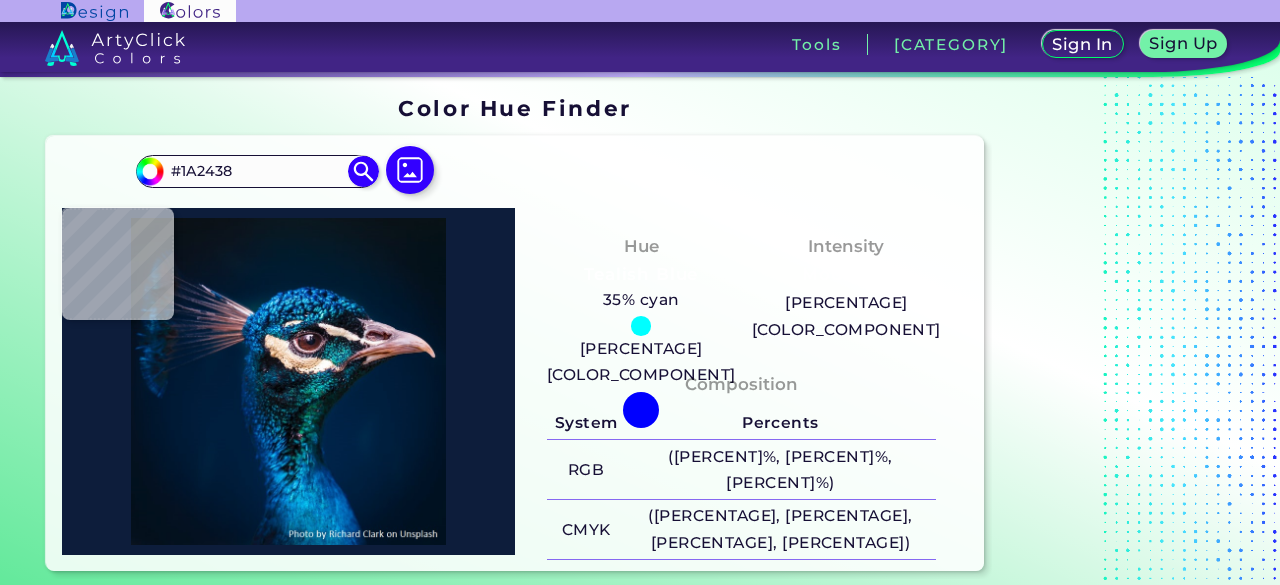 type on "#272f48" 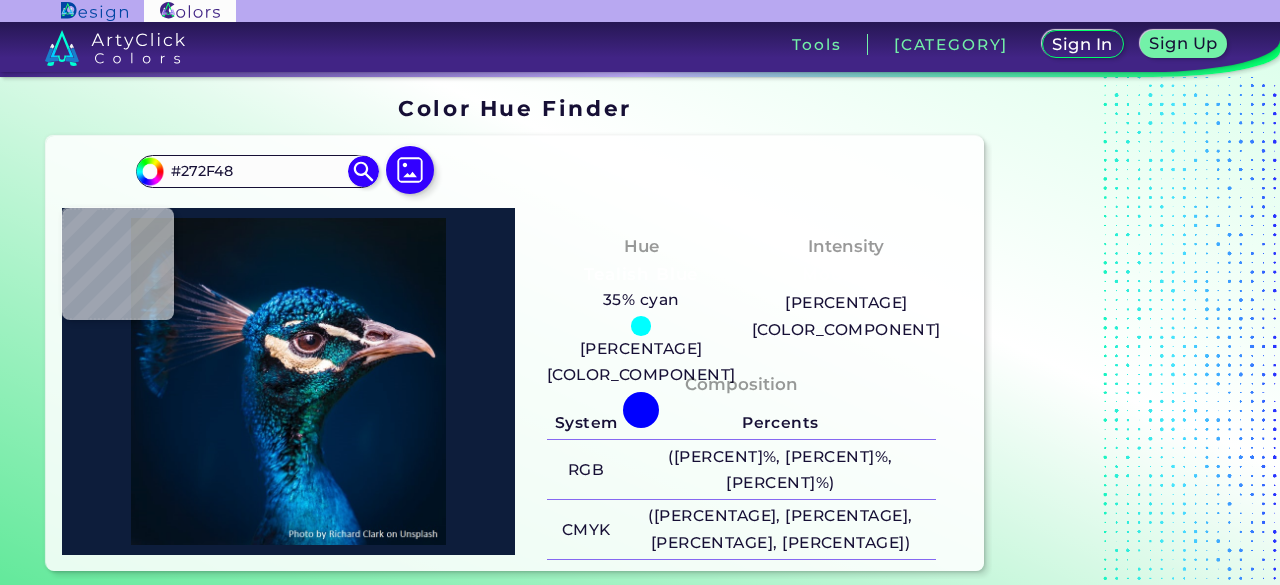 type on "#0e1d36" 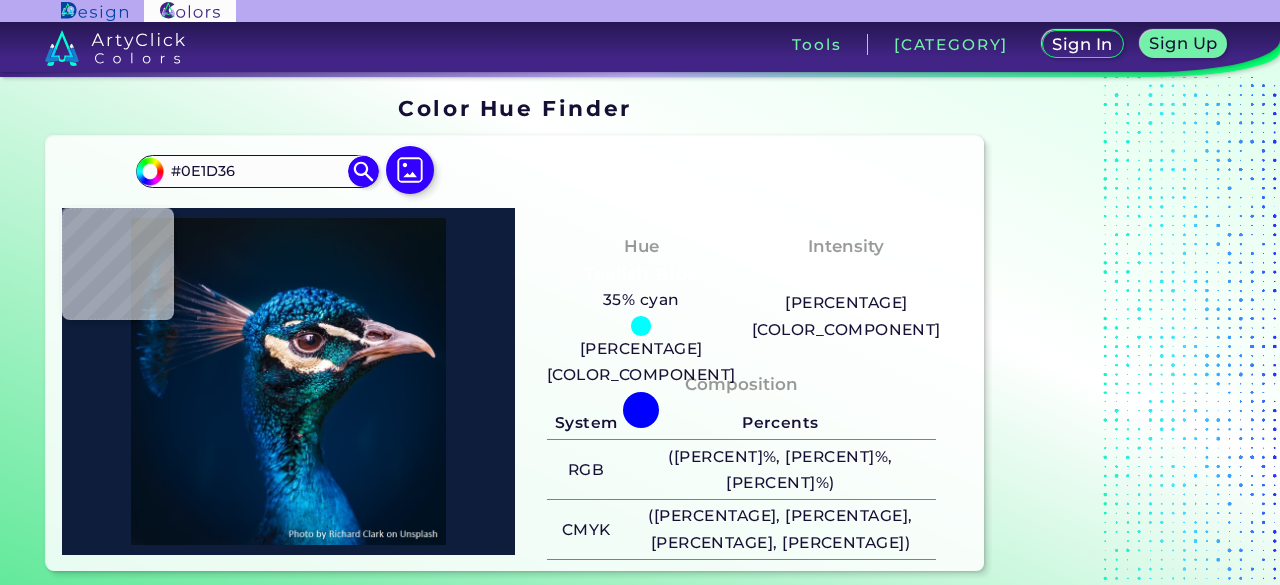 type on "#0e1f39" 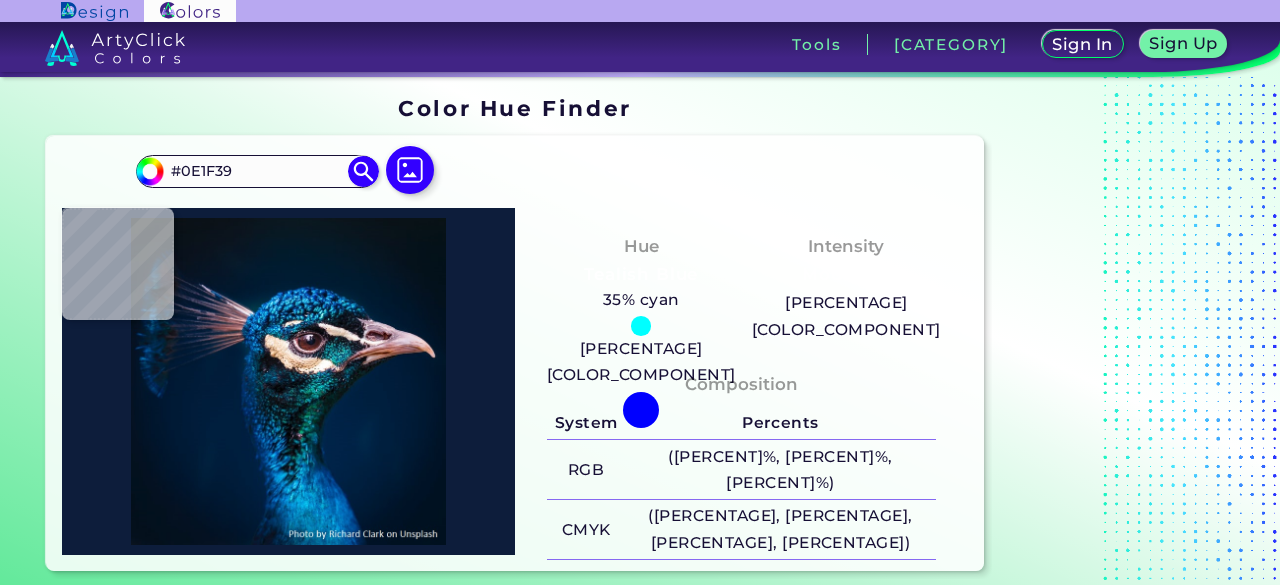 type on "#02162f" 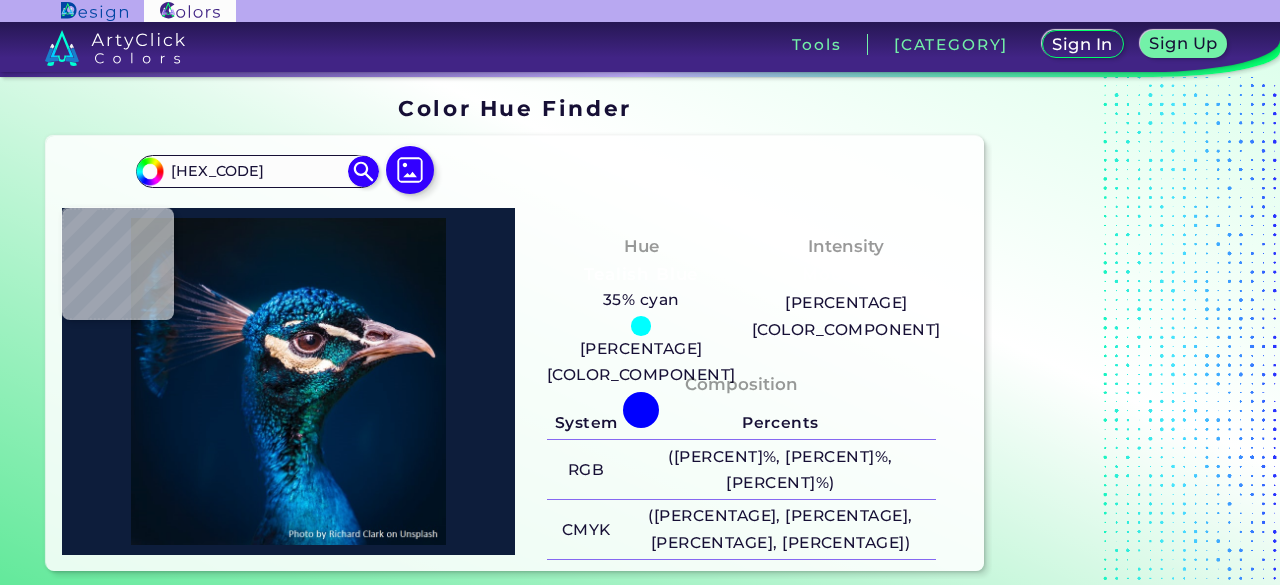 type on "#02162e" 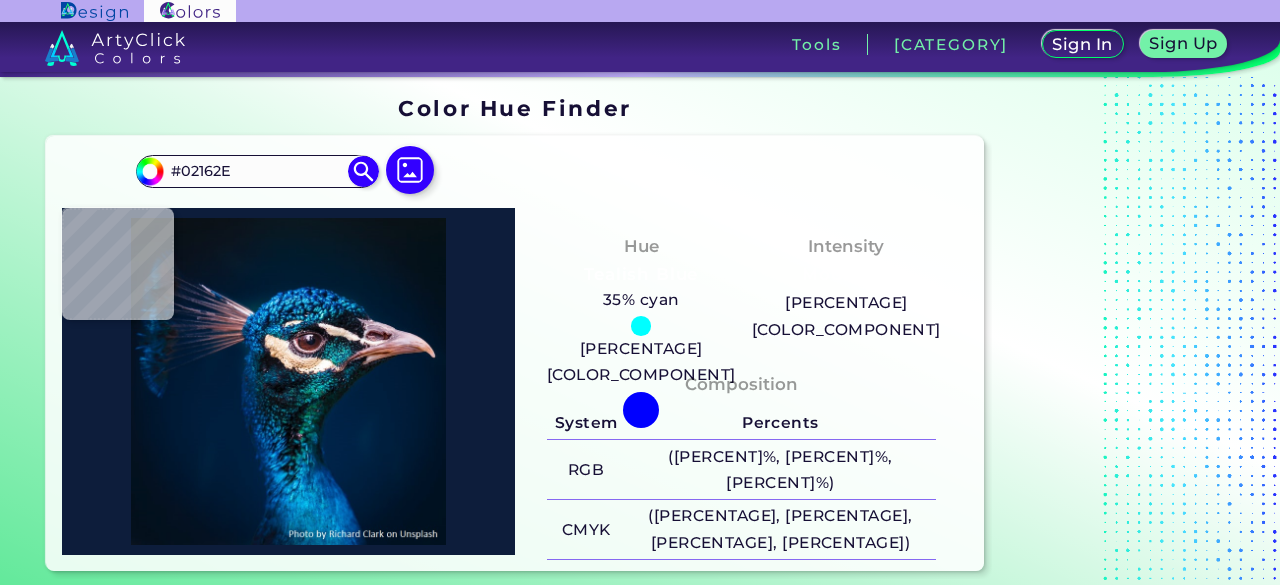 type on "[COLOR]" 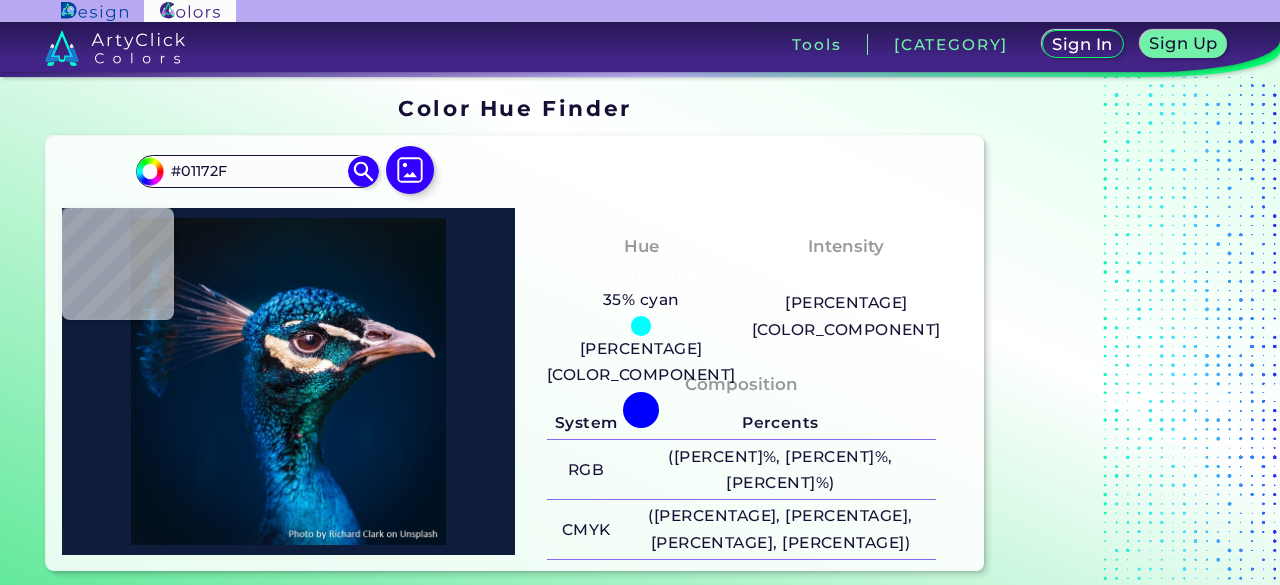type on "#031833" 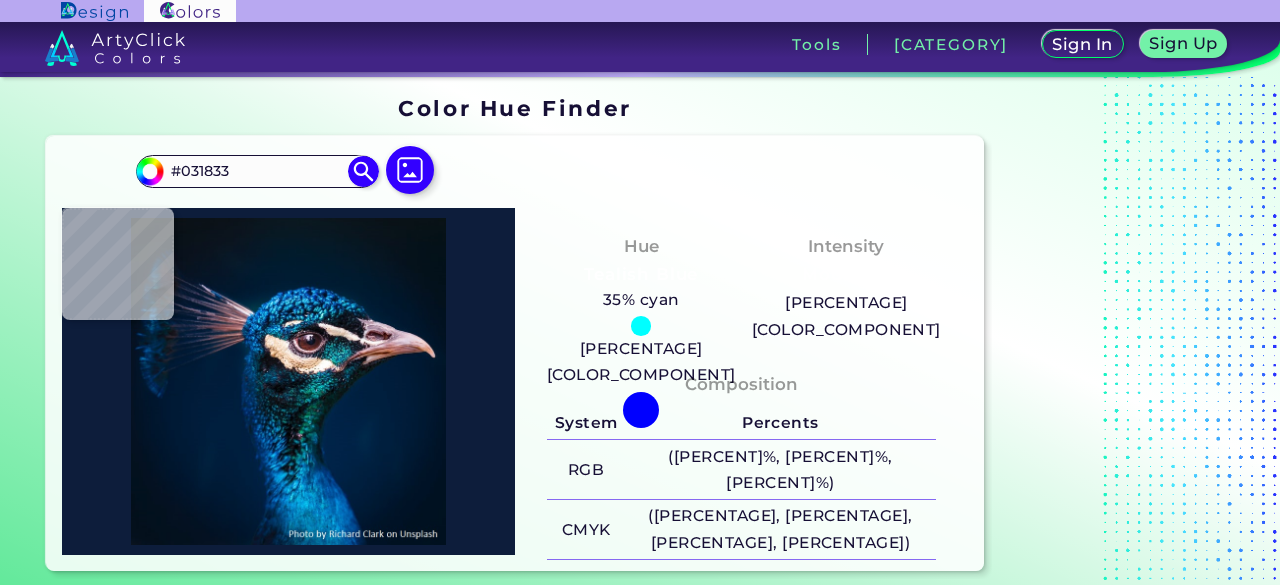 type on "#071c37" 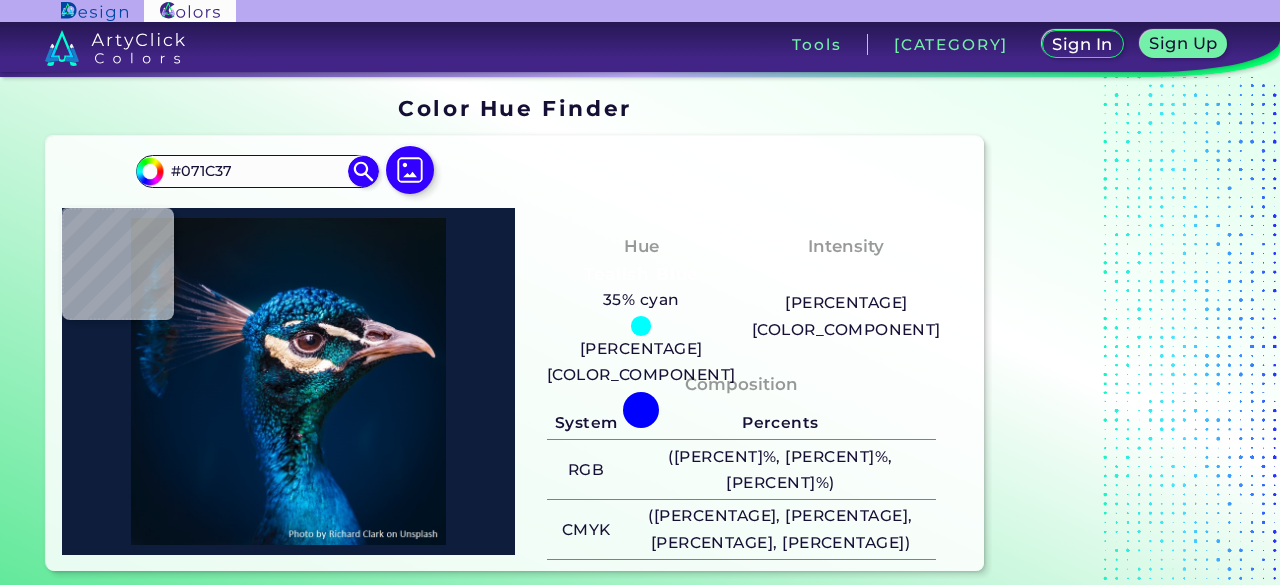 type on "[HEX_CODE]" 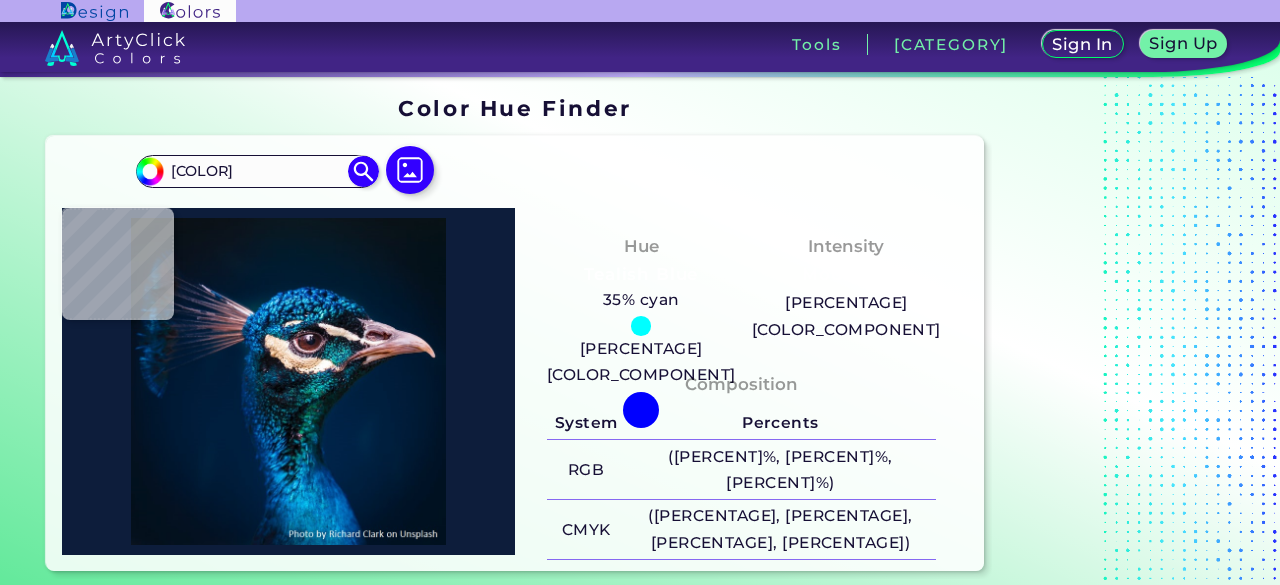 type on "#12233e" 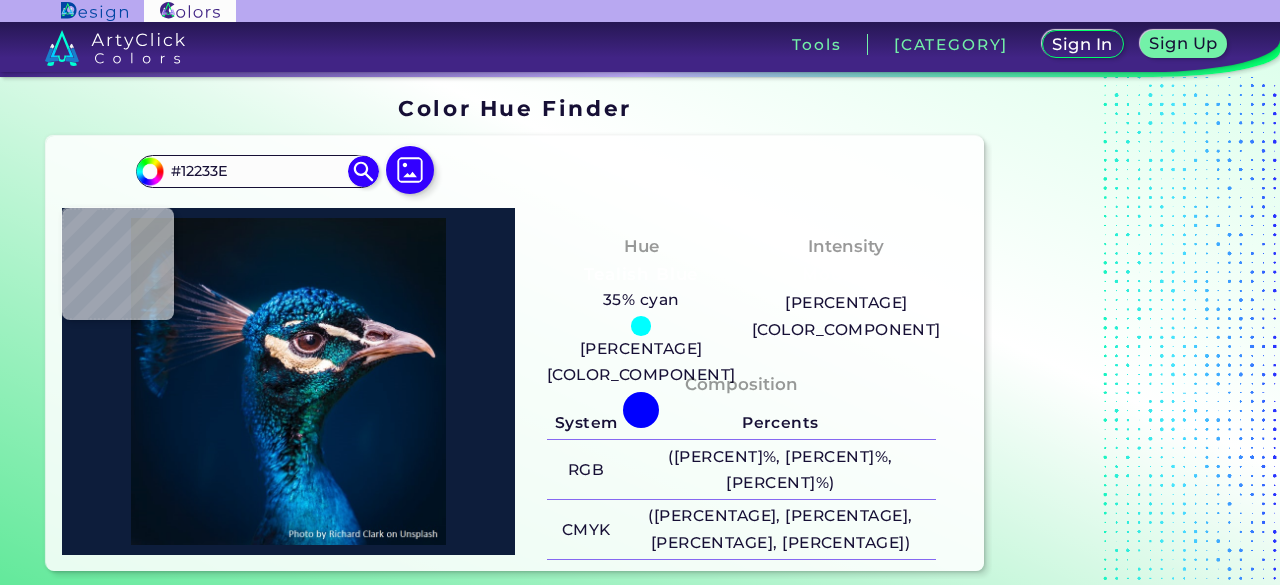 type on "#06203c" 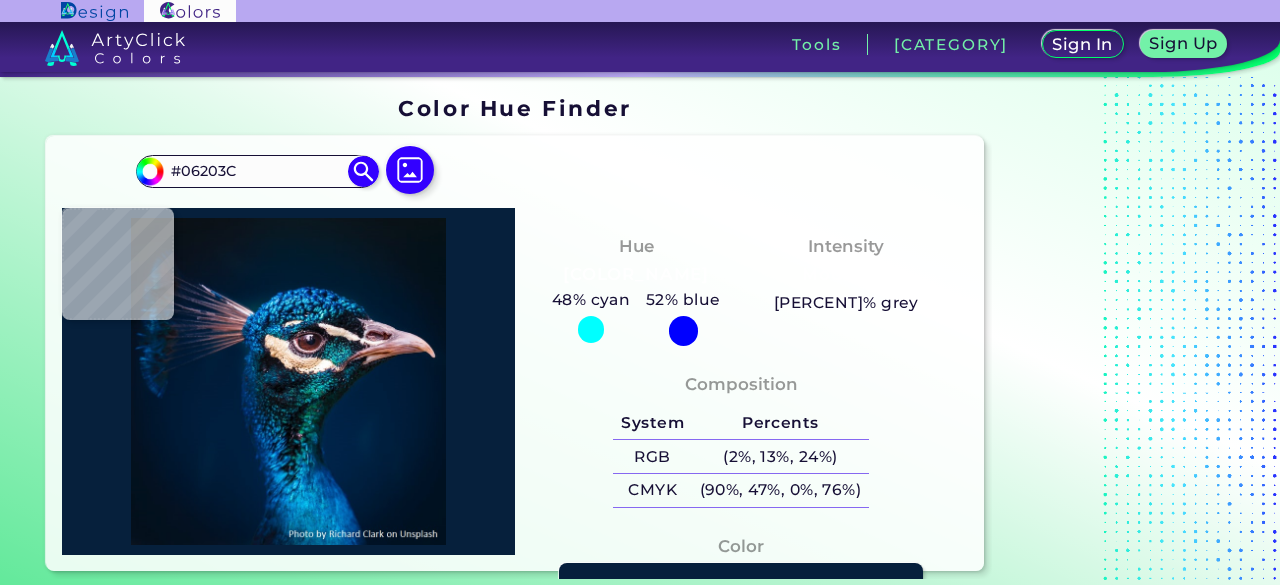 type on "[HEX_CODE]" 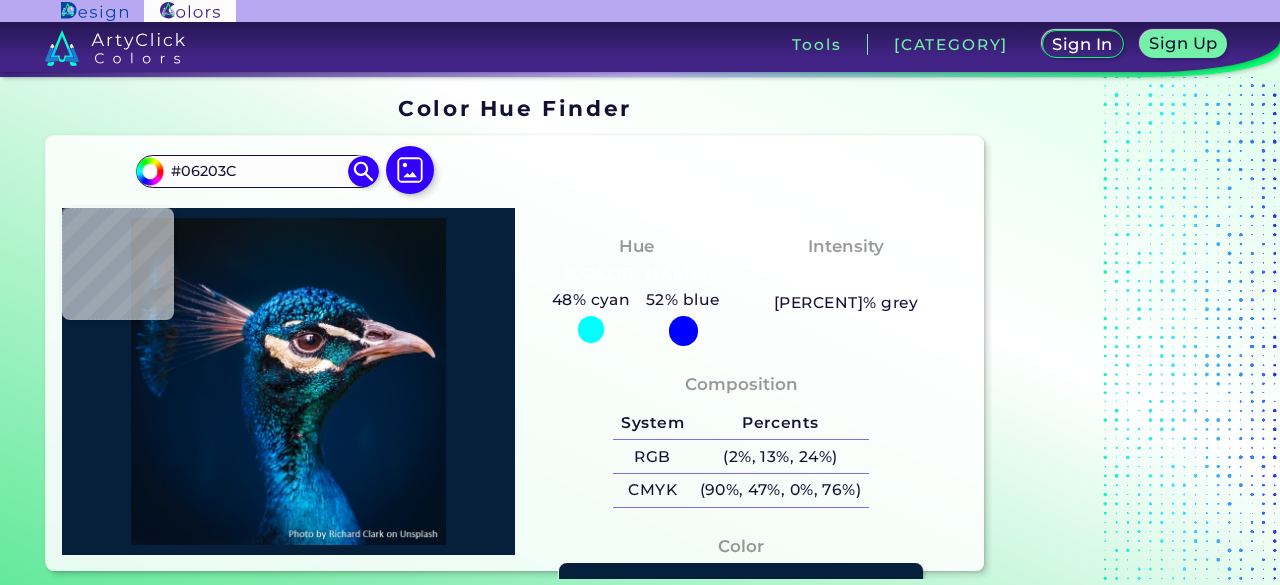 type on "#192A43" 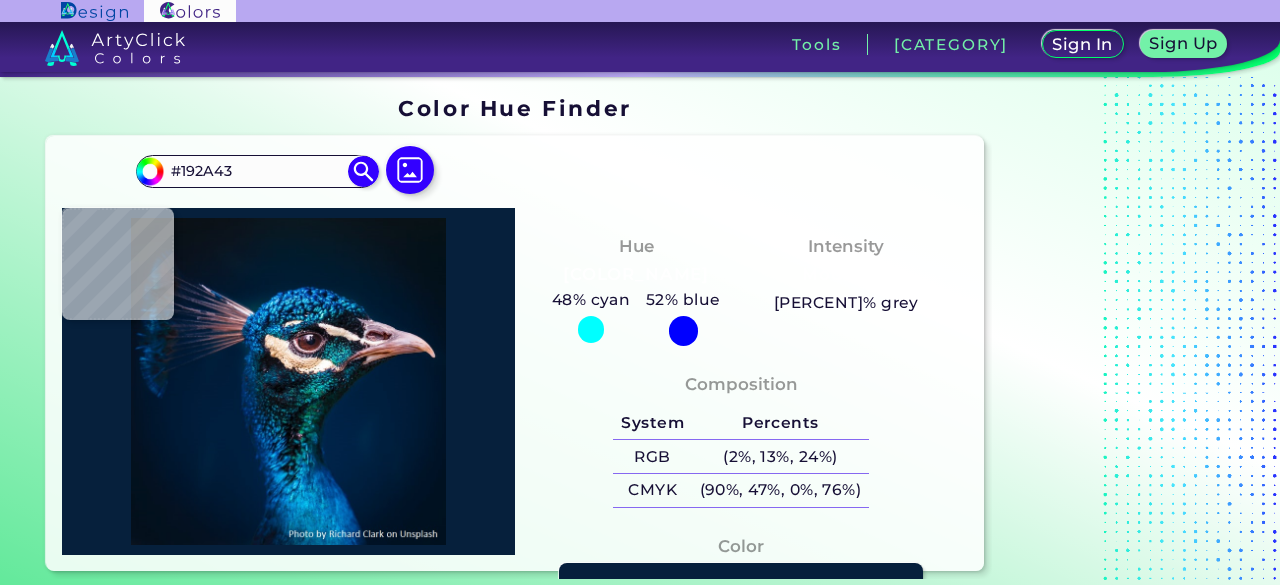 type on "[COLOR]" 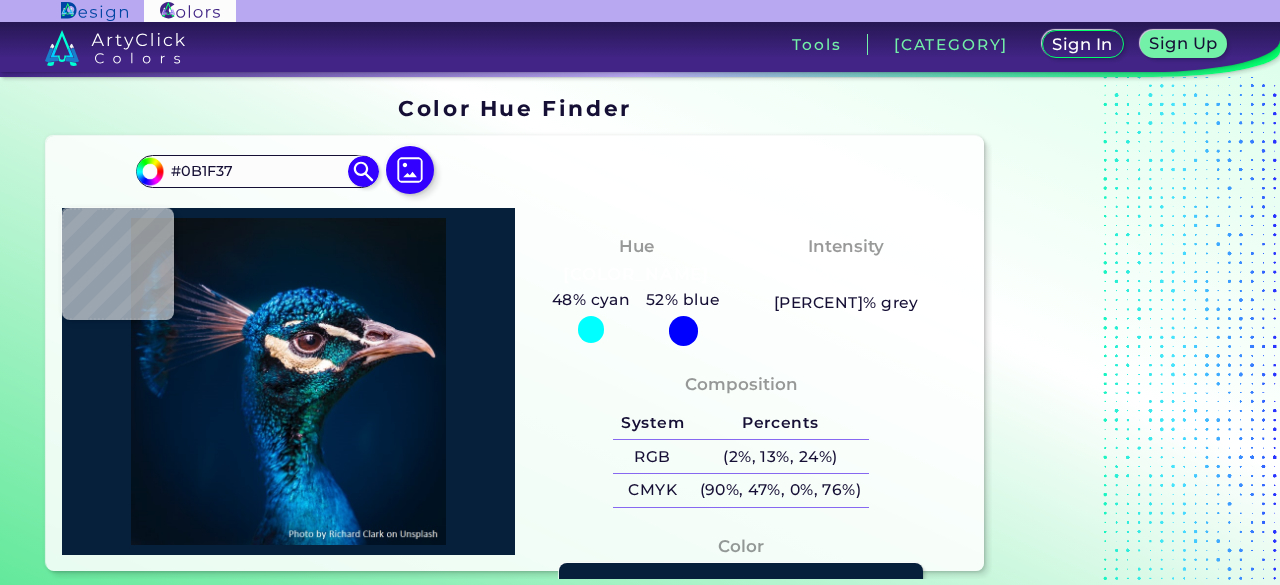 type on "[COLOR]" 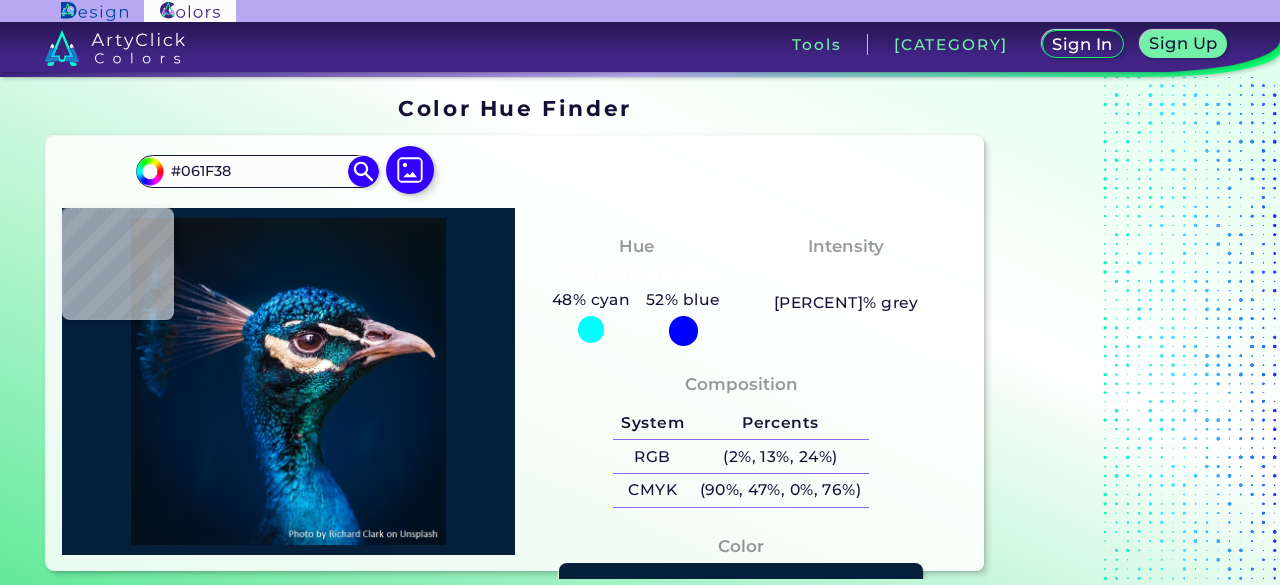 type on "#051f38" 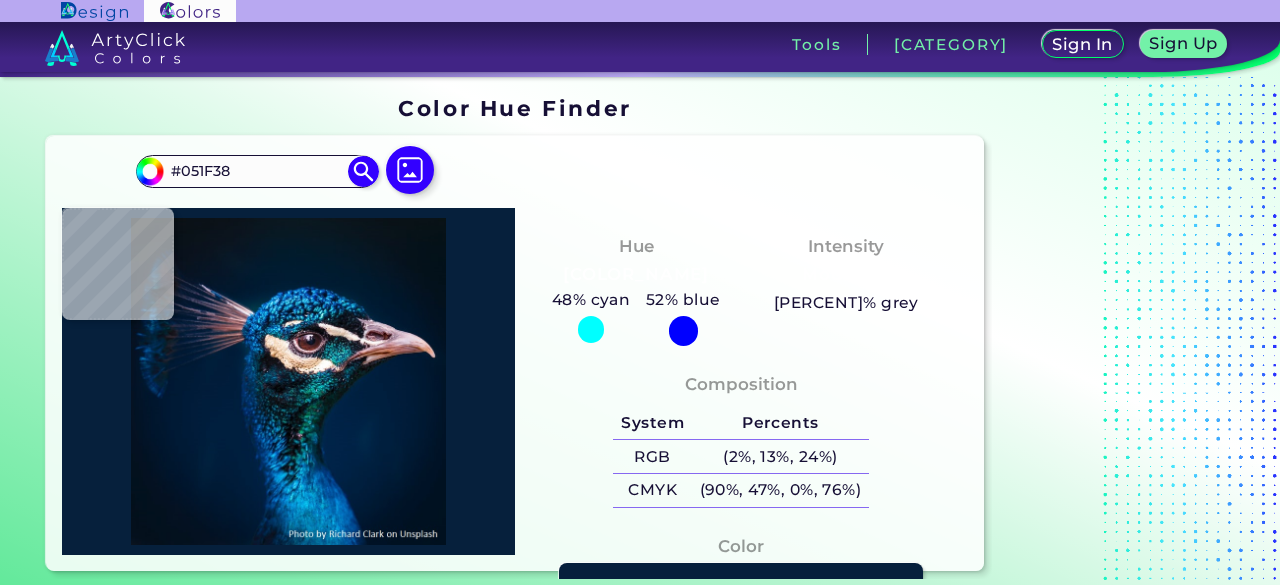 type on "#0d1f3b" 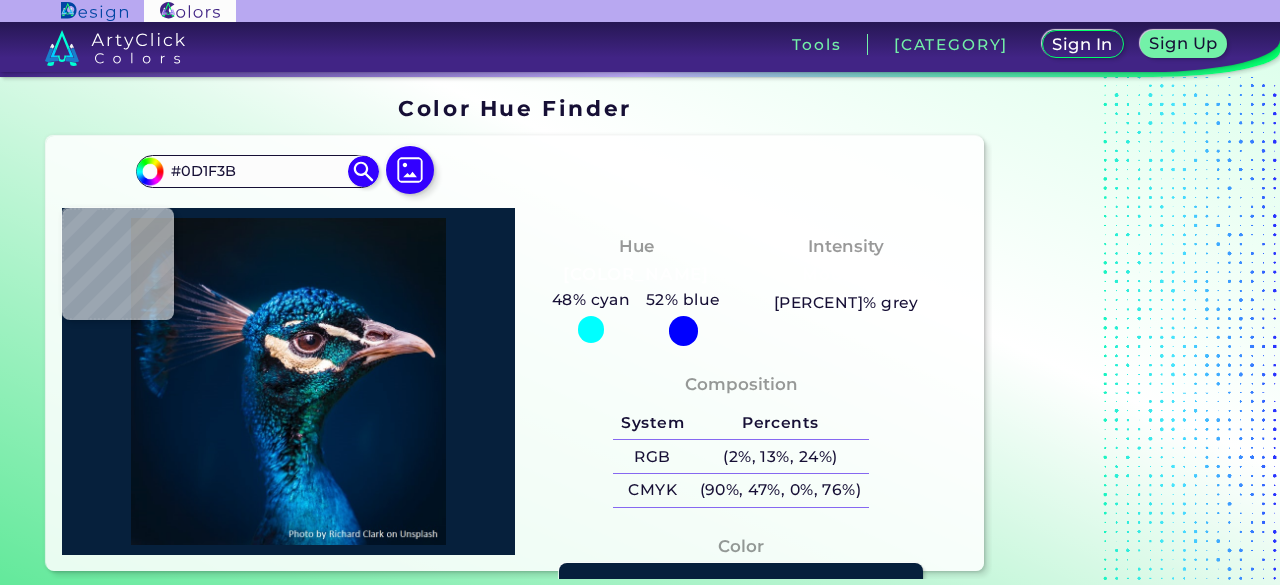 type on "#10223c" 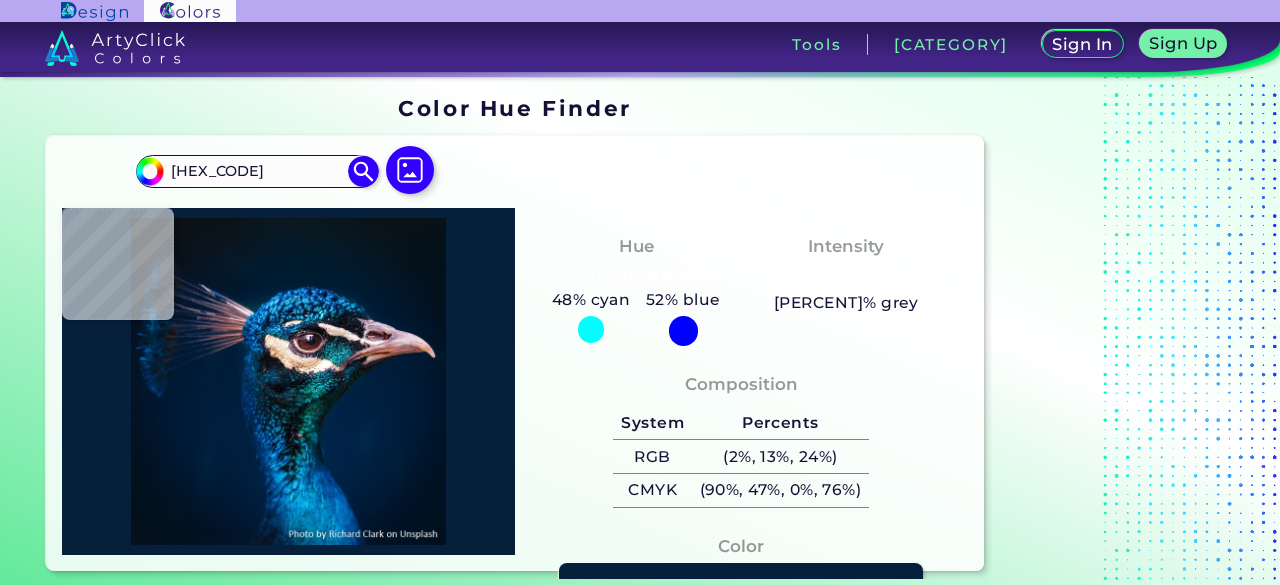 type on "#041930" 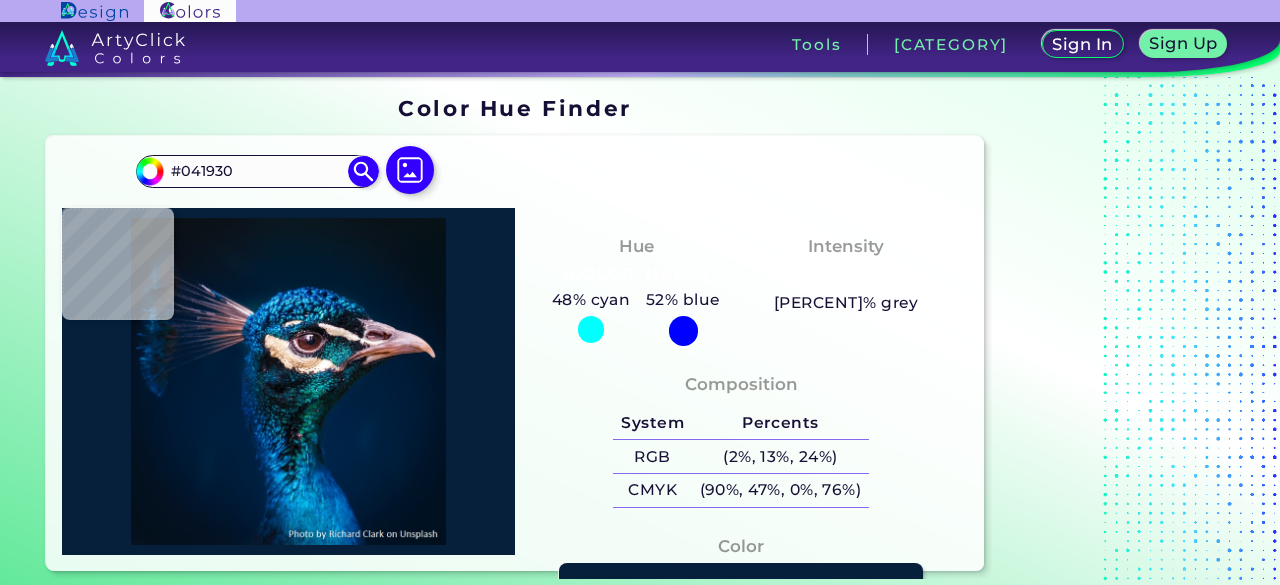 type on "#001a2f" 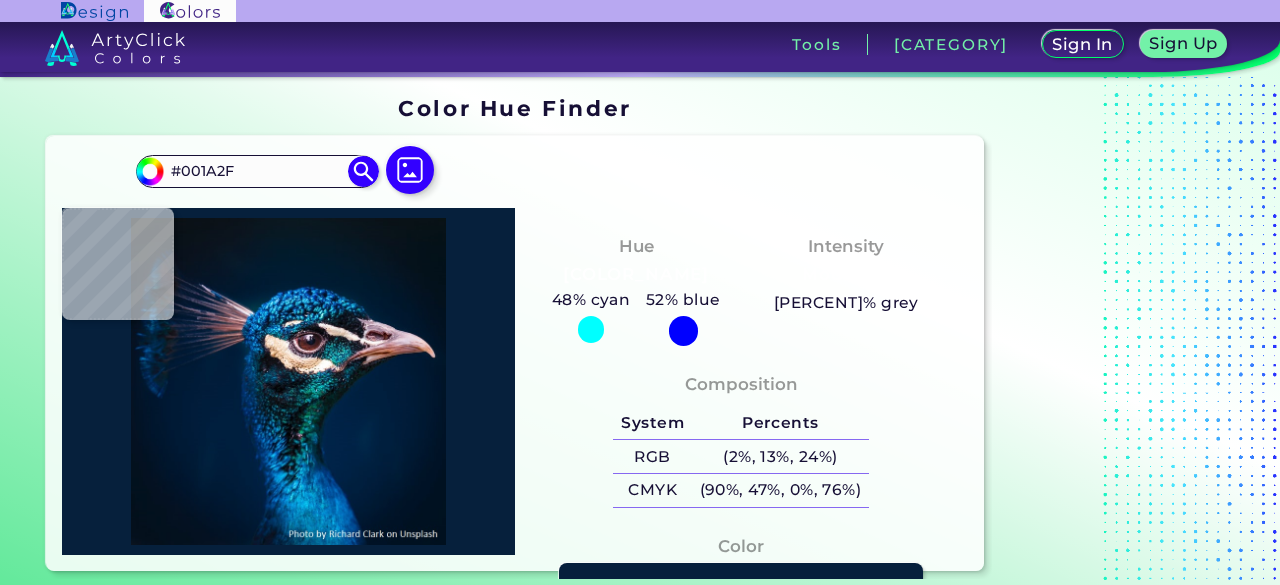 type on "#001a32" 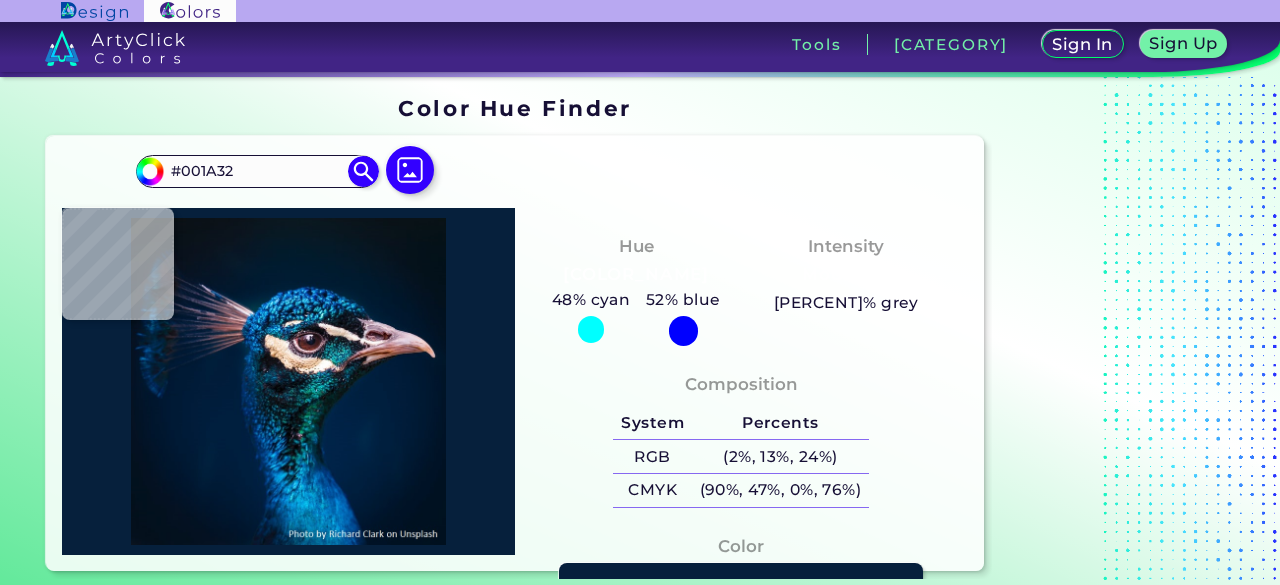 type on "#031c3b" 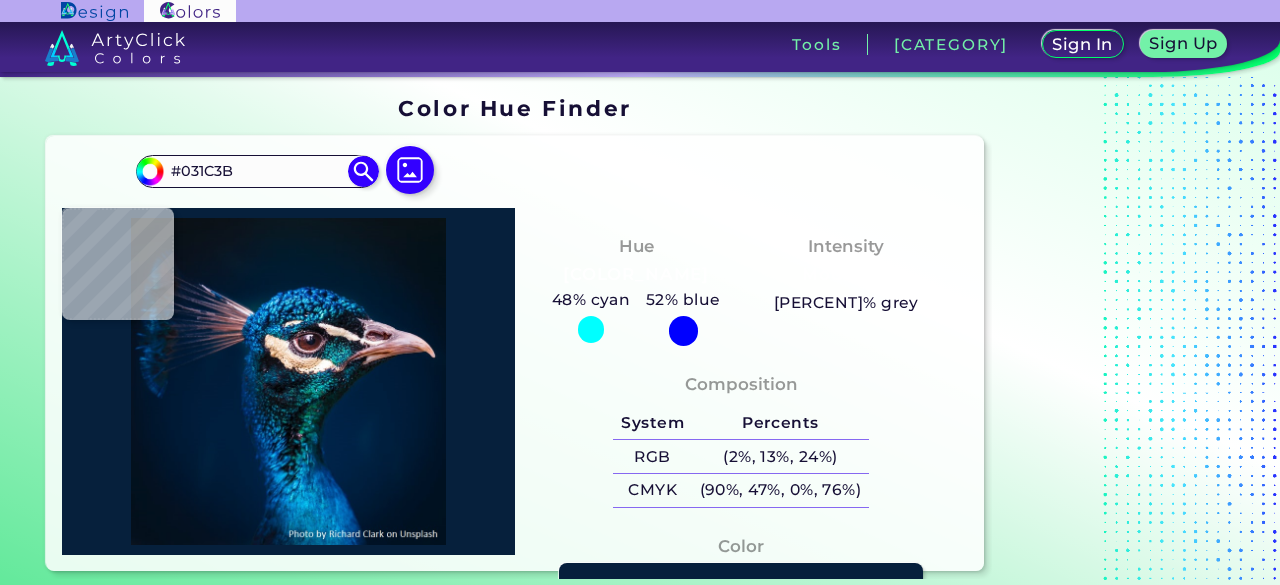 type on "[COLOR]" 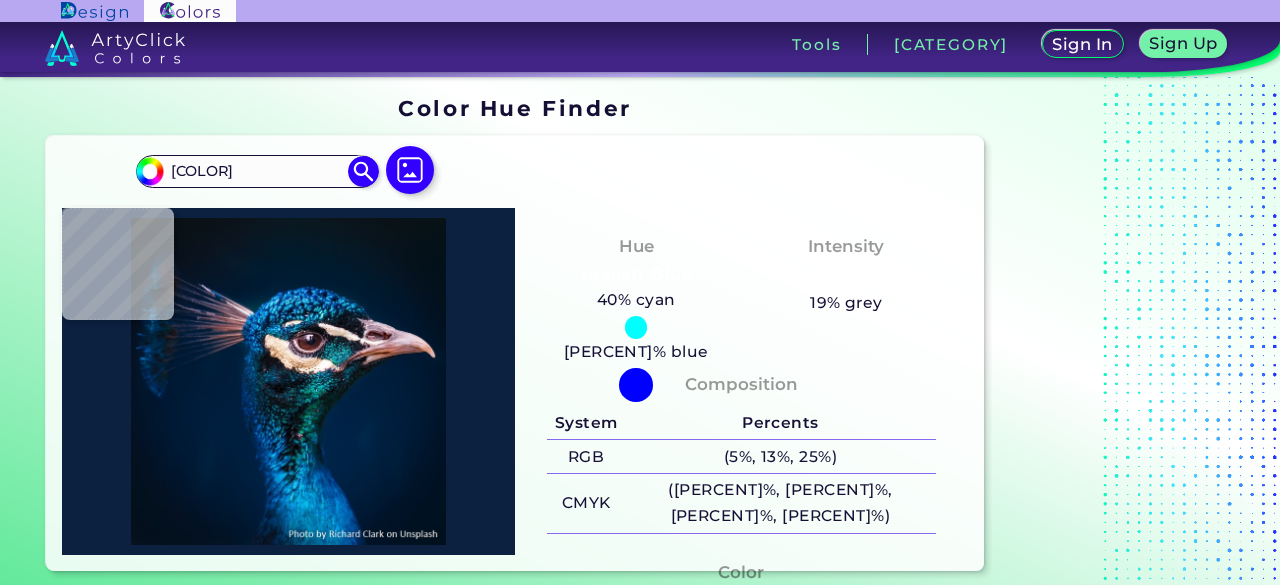 type on "#0d2240" 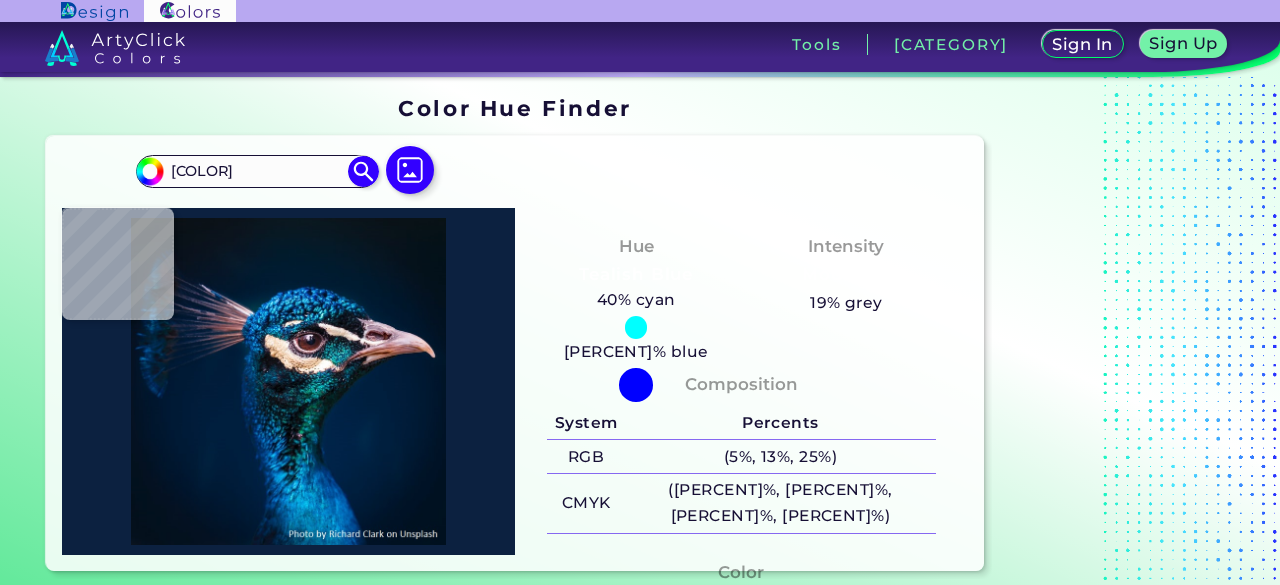 type on "#0D2240" 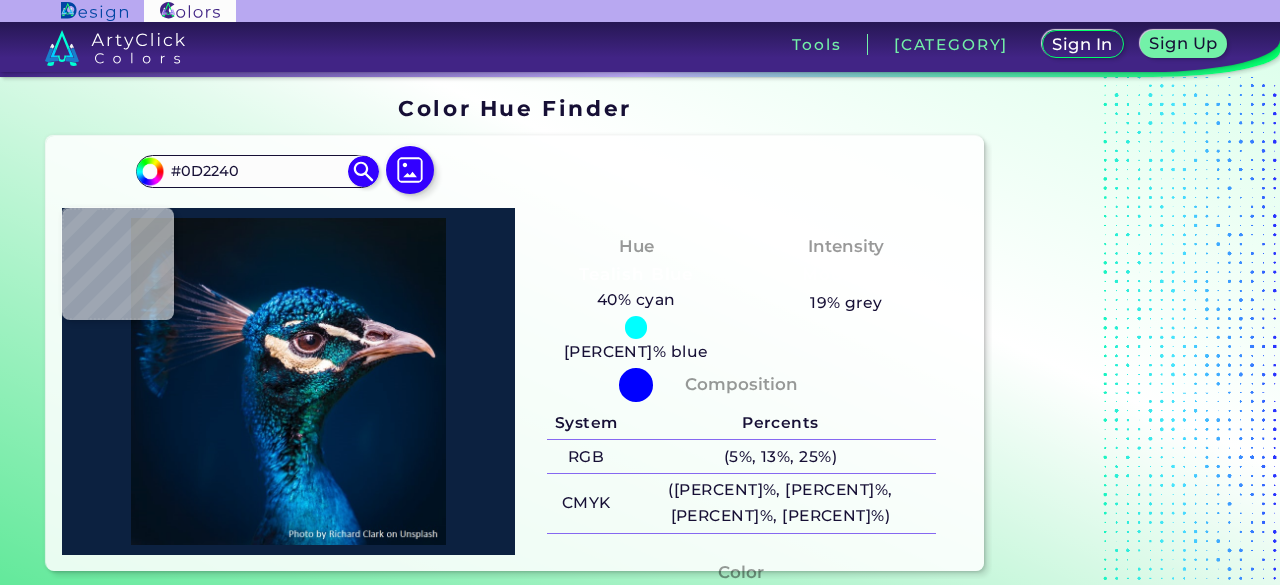 type on "#142640" 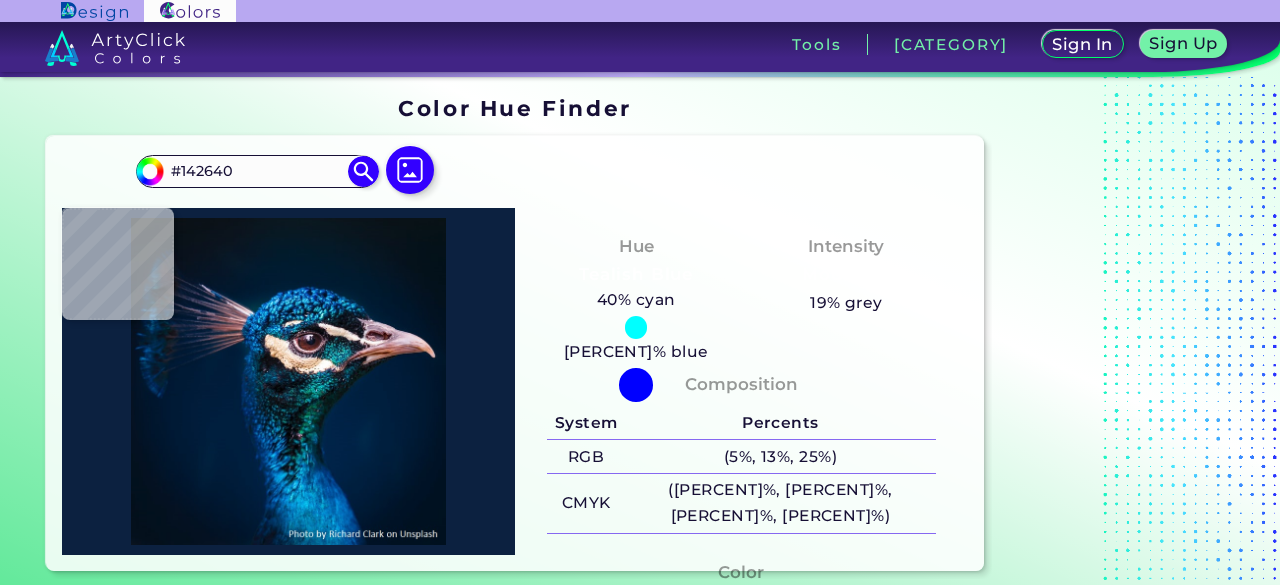 type on "#021931" 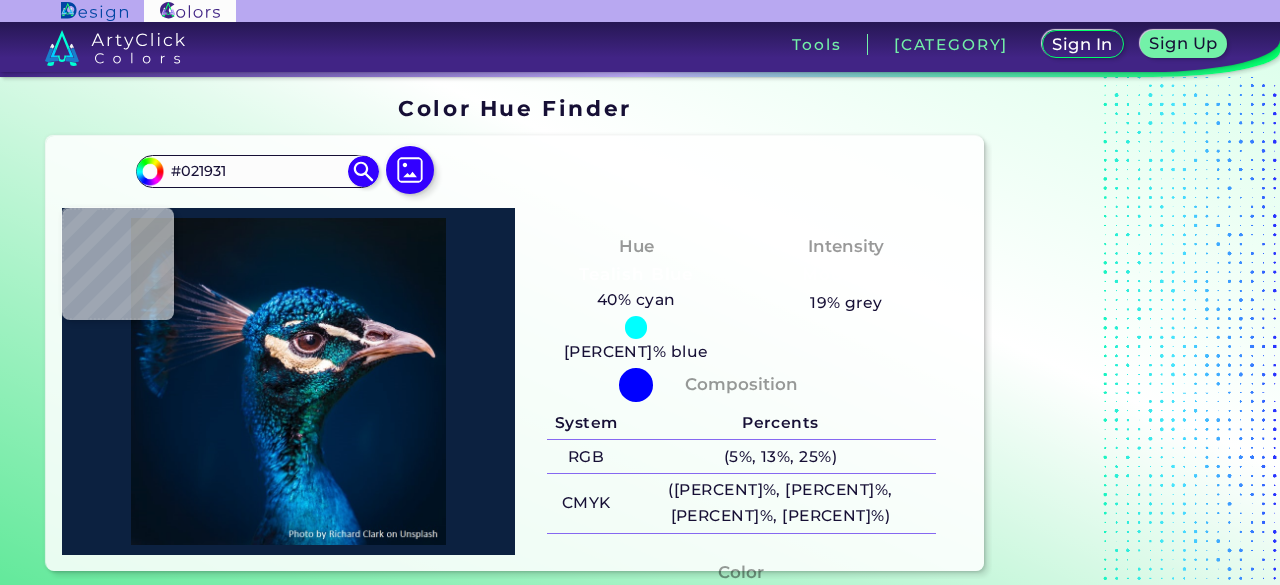 type 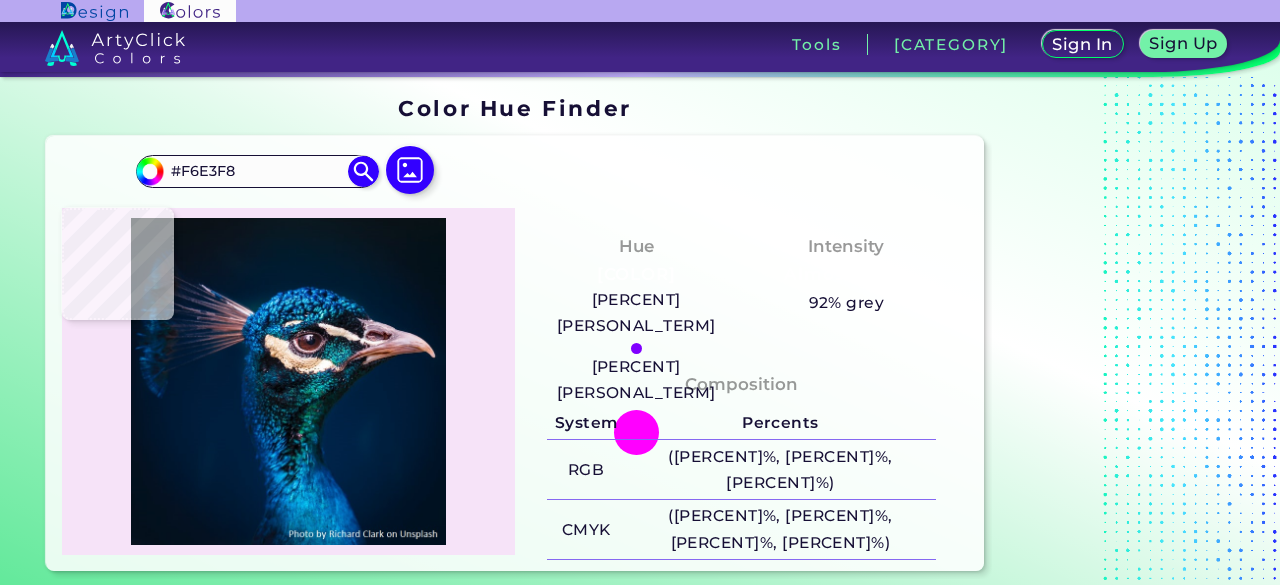 click at bounding box center (288, 381) 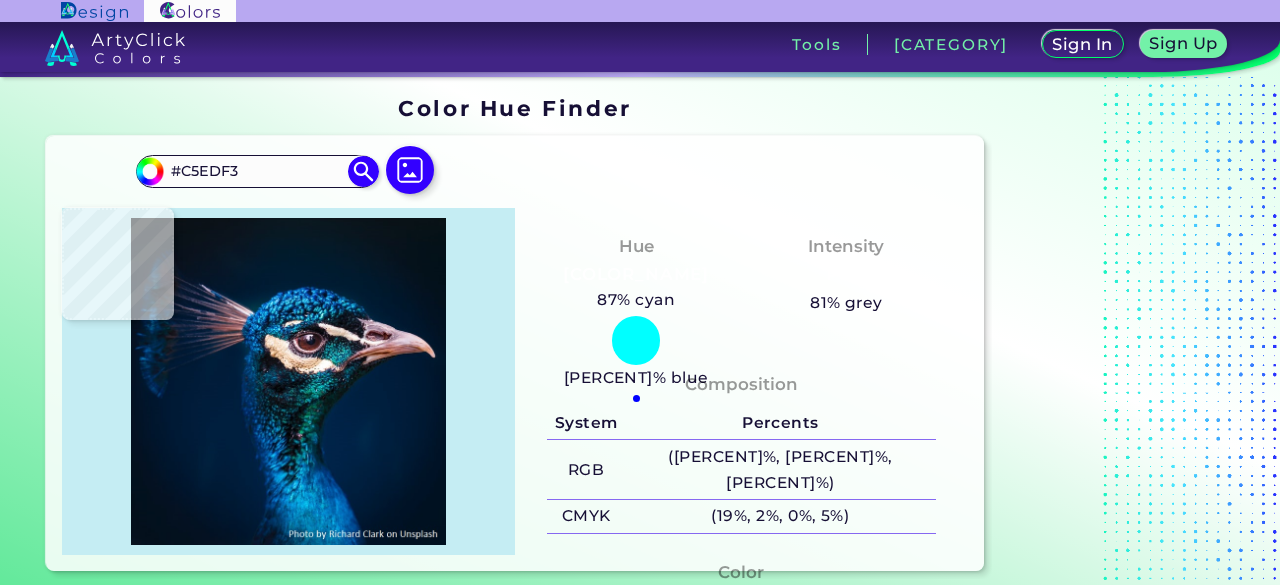 click at bounding box center (288, 381) 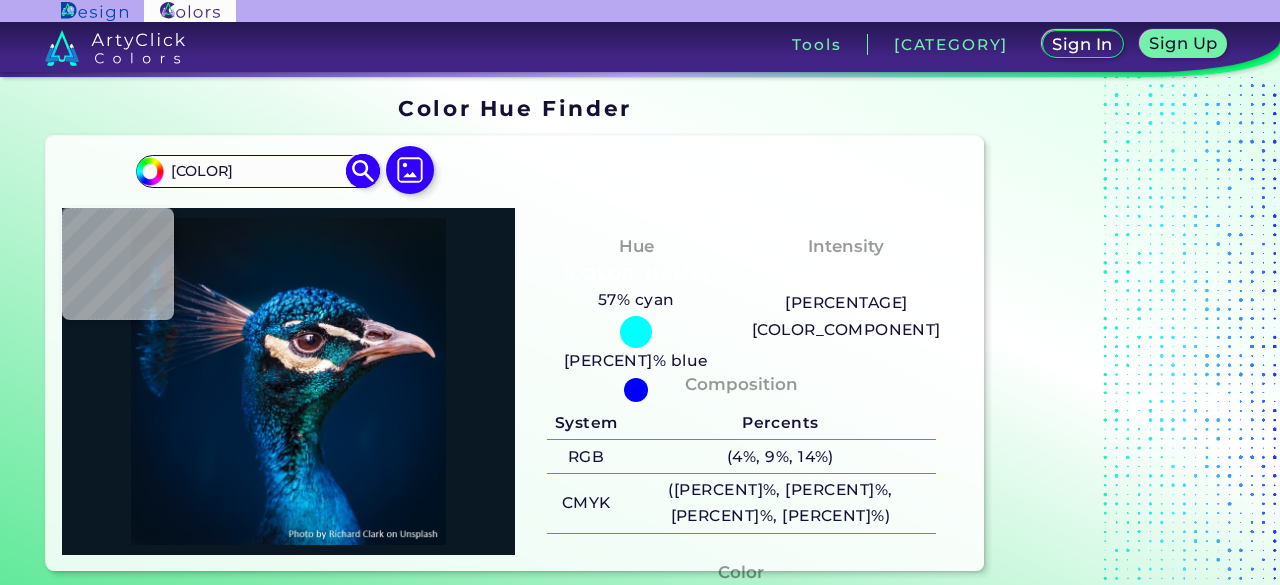 click at bounding box center (363, 171) 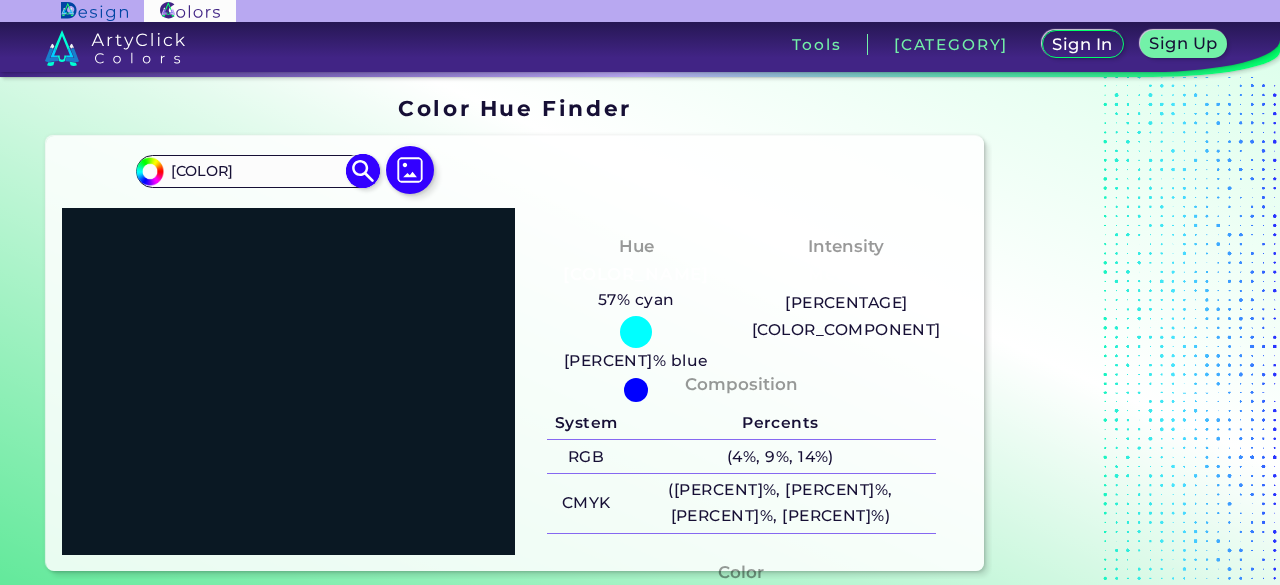 click on "[COLOR]" at bounding box center (257, 171) 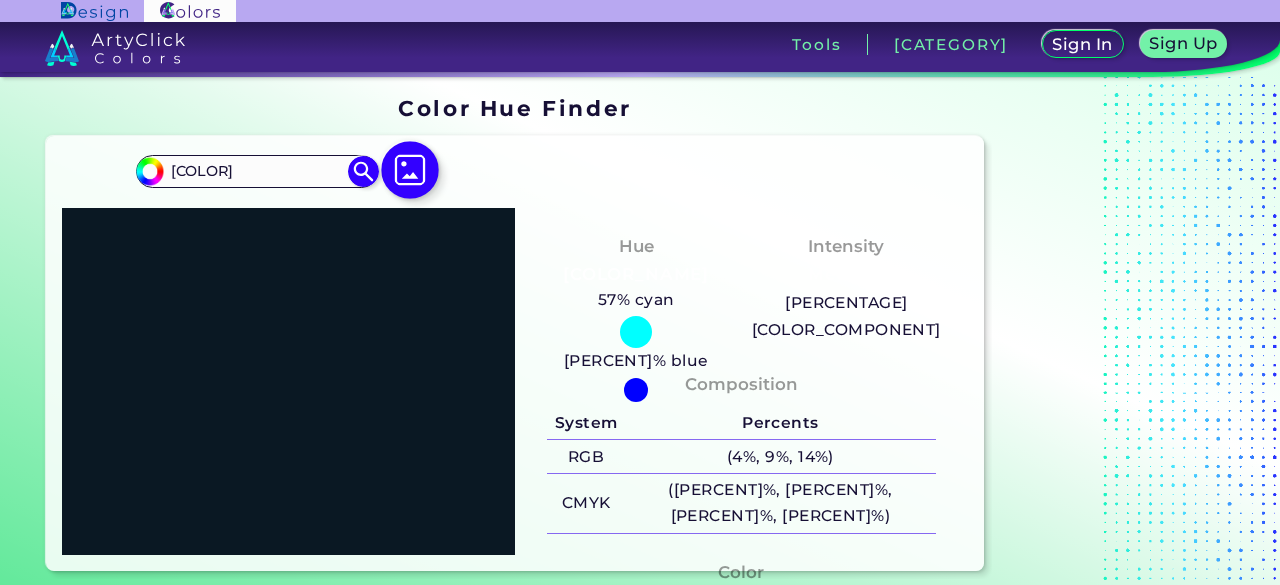 click at bounding box center [410, 170] 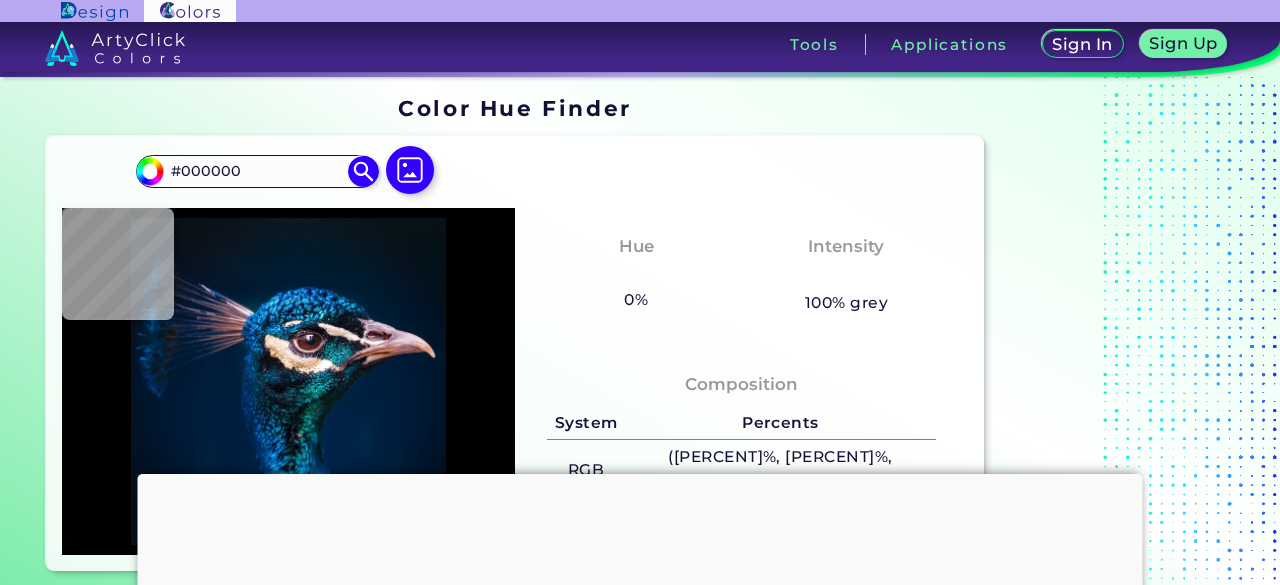 scroll, scrollTop: 0, scrollLeft: 0, axis: both 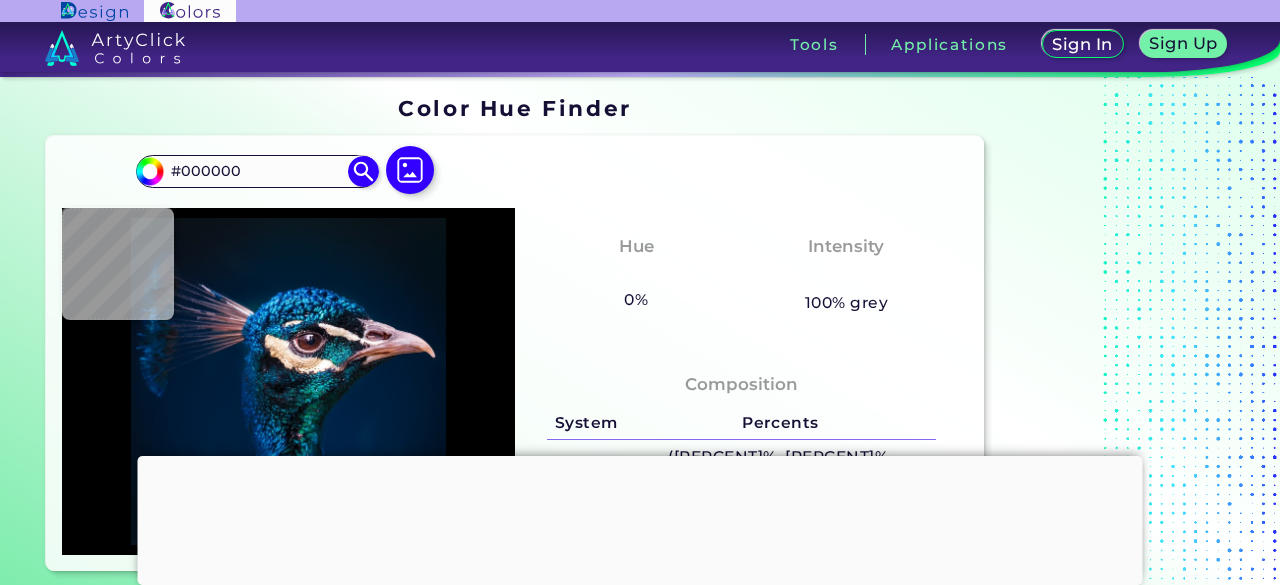 click at bounding box center (640, 456) 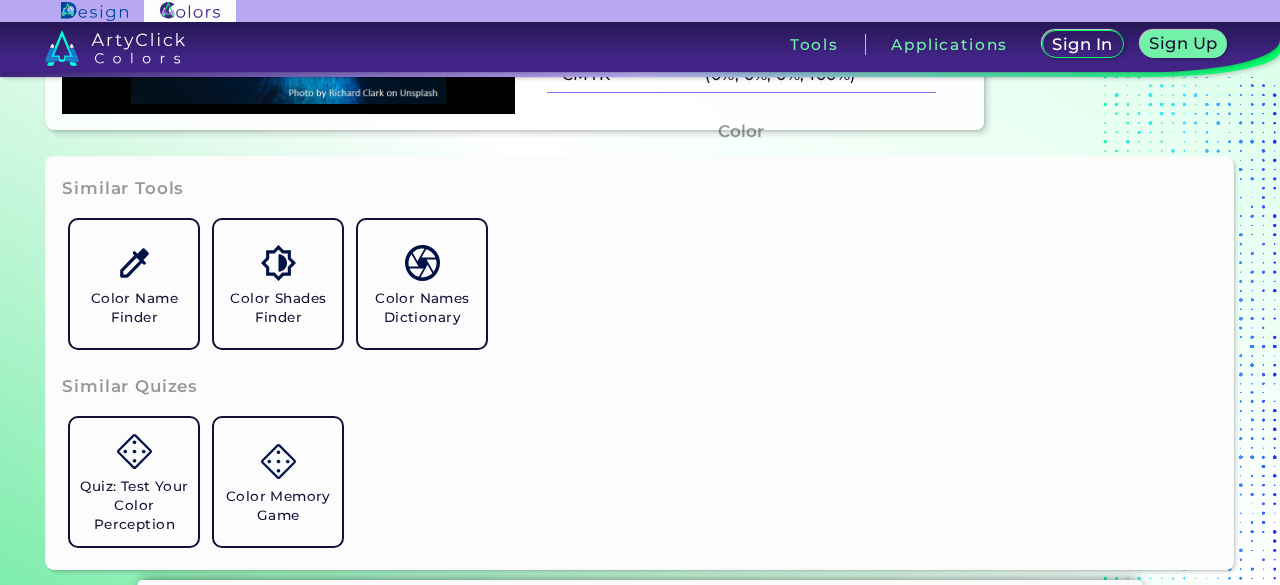 scroll, scrollTop: 444, scrollLeft: 0, axis: vertical 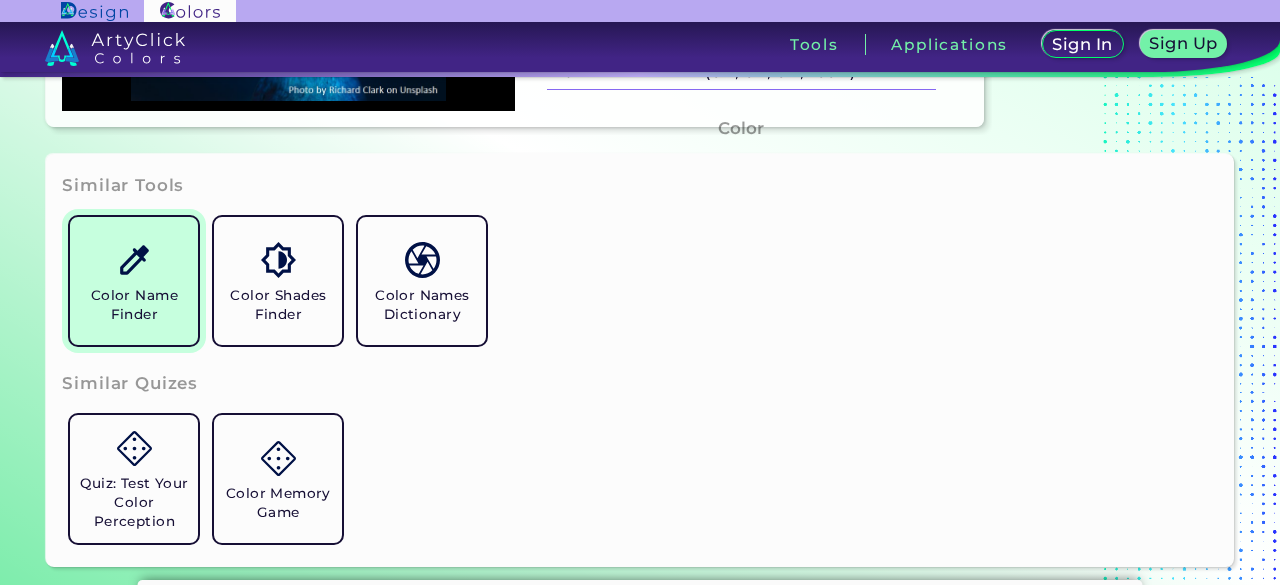 click on "Color Name Finder" at bounding box center [134, 281] 